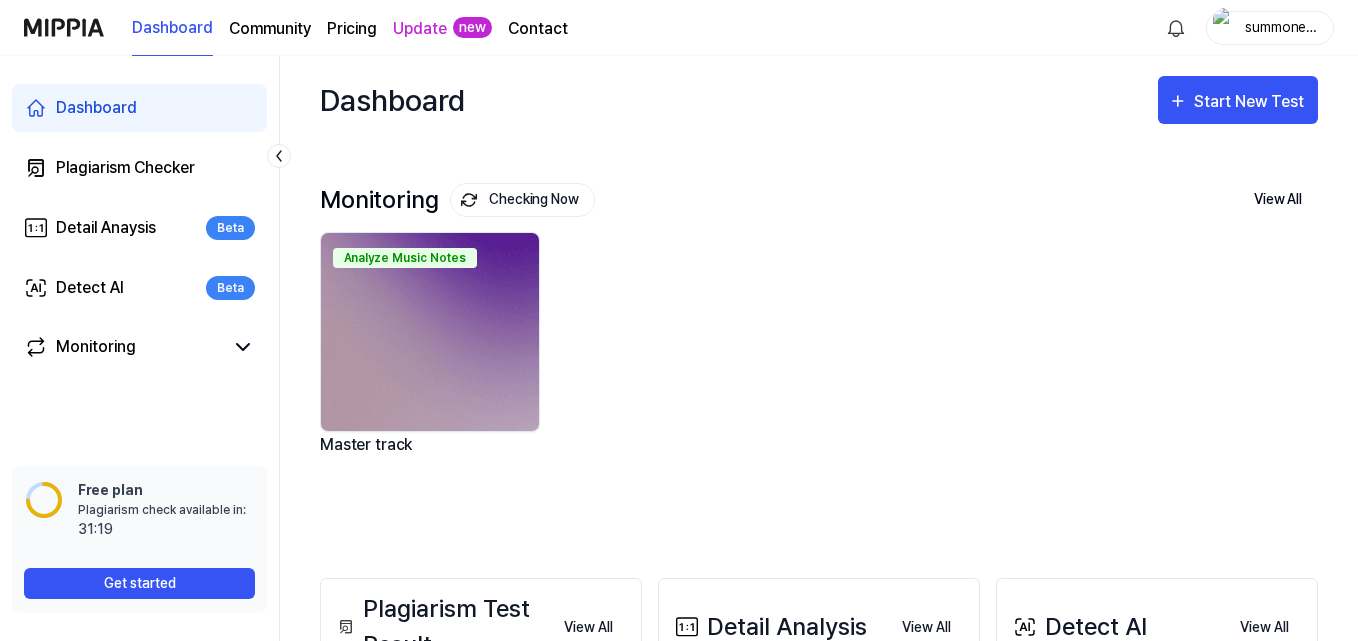 scroll, scrollTop: 0, scrollLeft: 0, axis: both 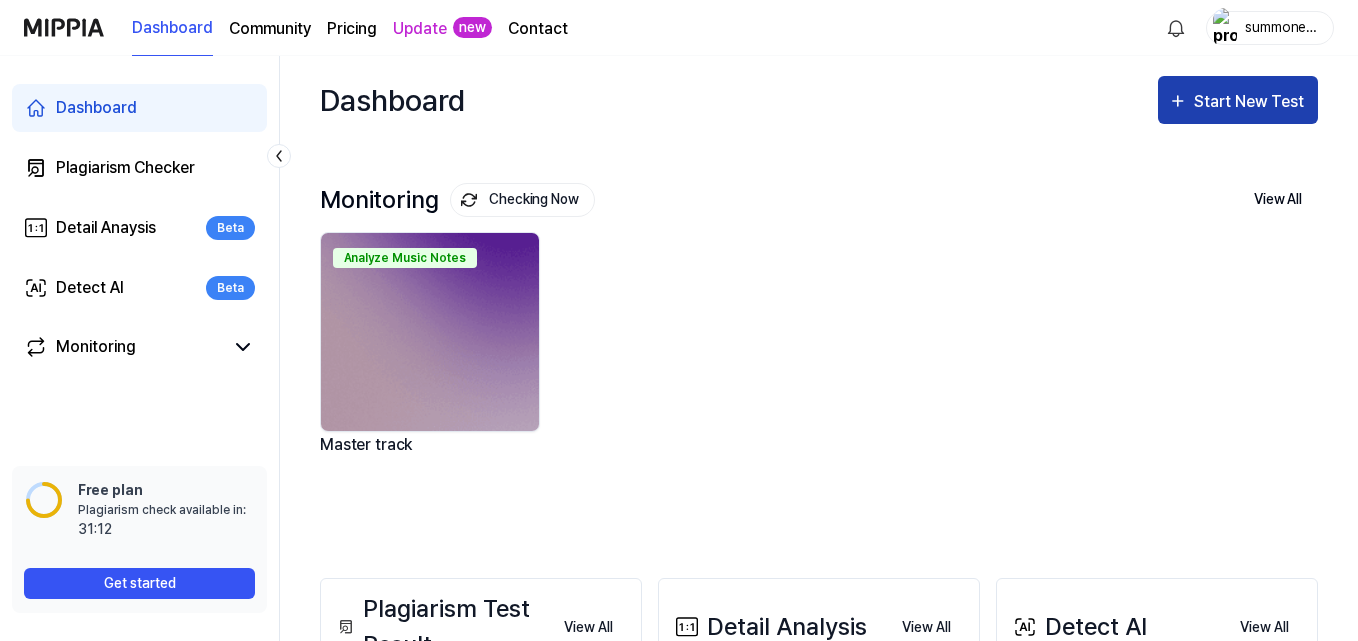 click on "Start New Test" at bounding box center (1251, 102) 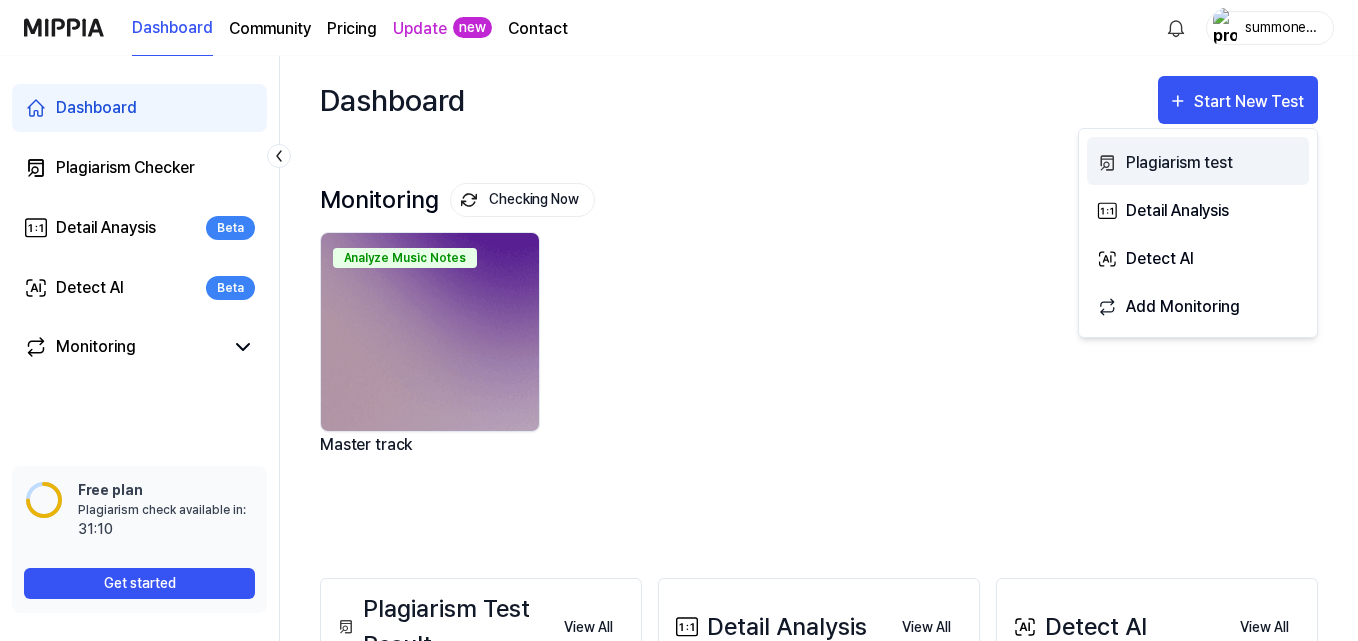 click on "Plagiarism test" at bounding box center (1213, 163) 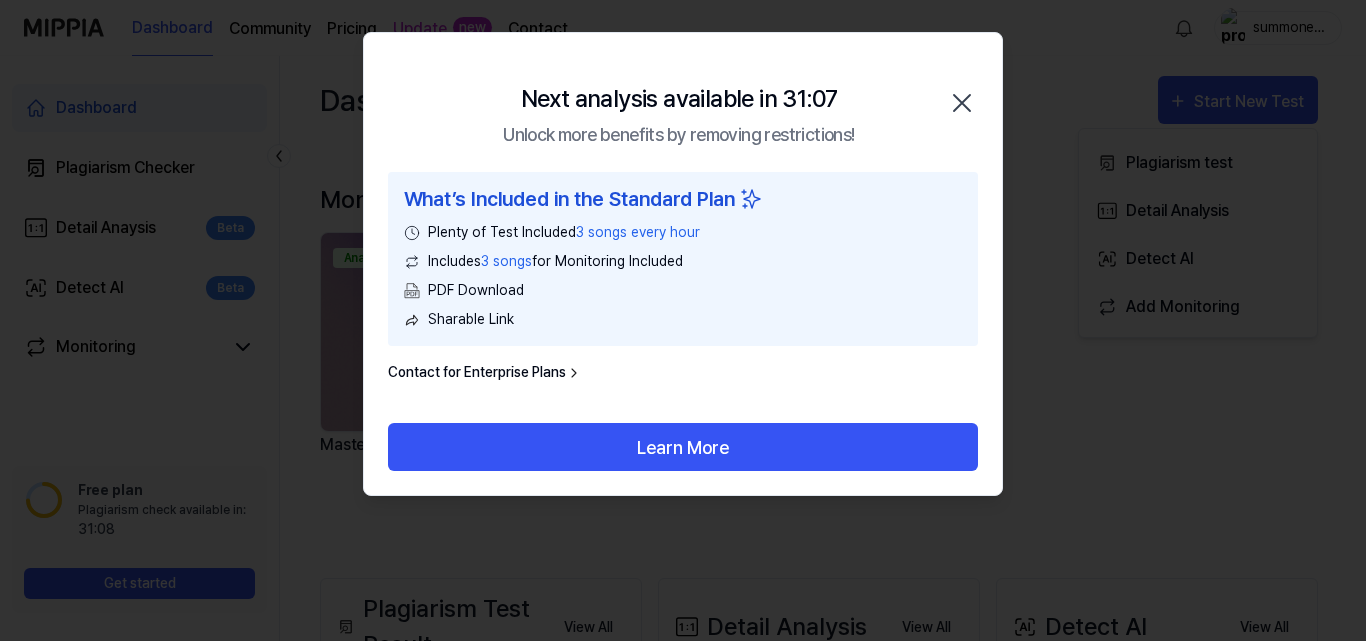 click 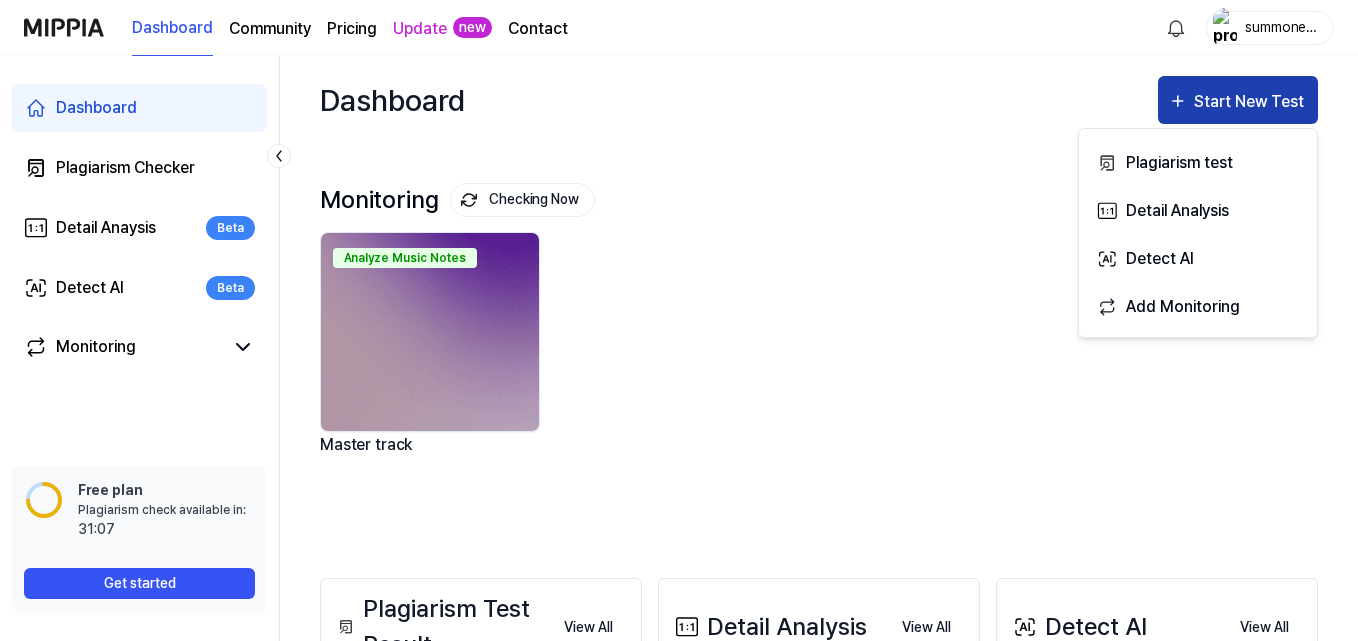 click on "Start New Test" at bounding box center (1251, 102) 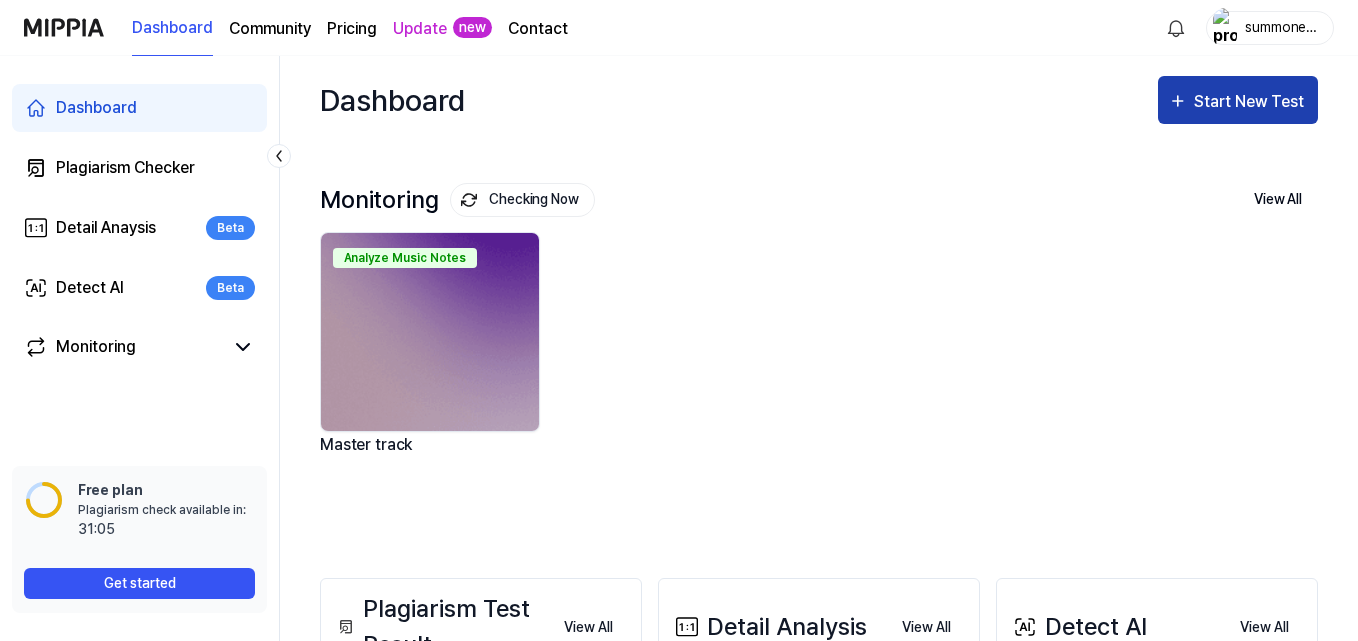 click on "Start New Test" at bounding box center [1251, 102] 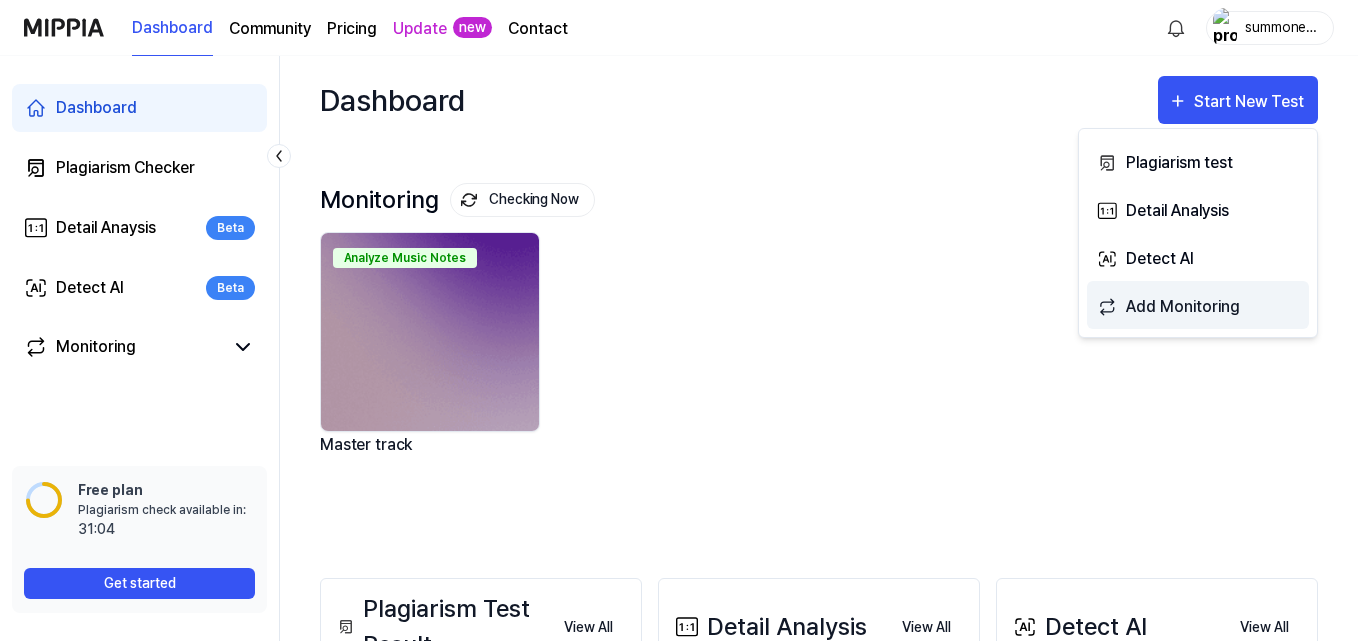 click on "Add Monitoring" at bounding box center [1213, 307] 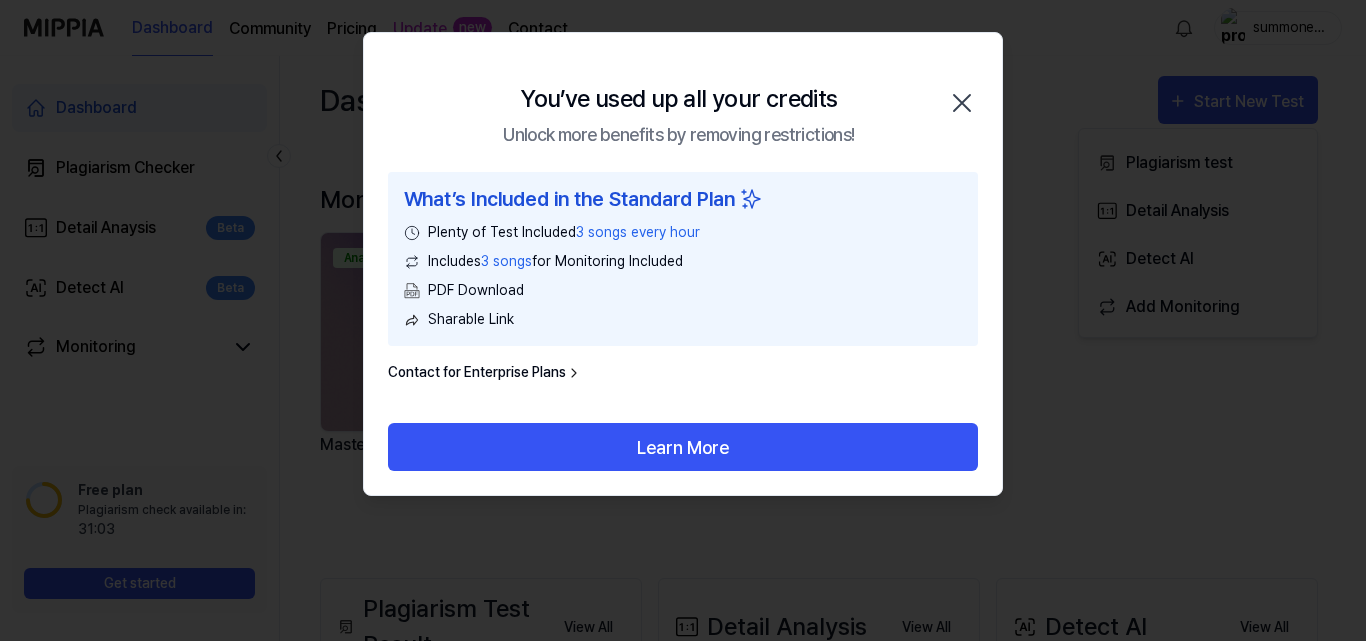 click 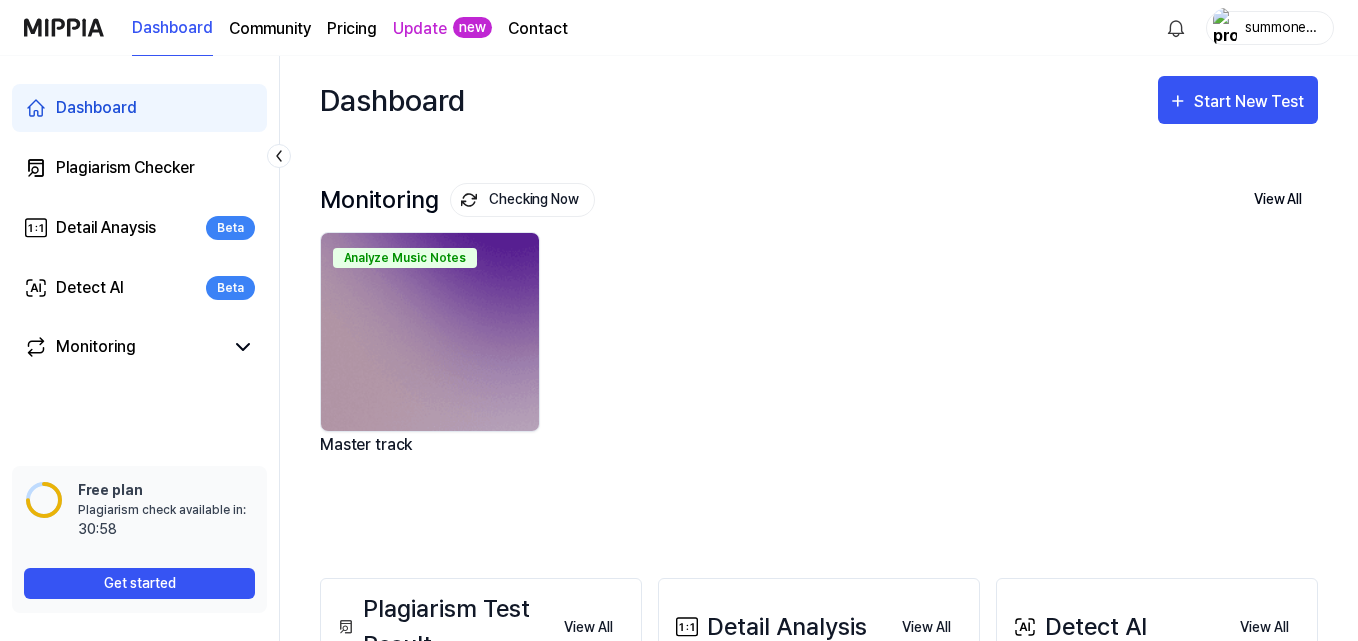 drag, startPoint x: 357, startPoint y: 448, endPoint x: 354, endPoint y: 401, distance: 47.095646 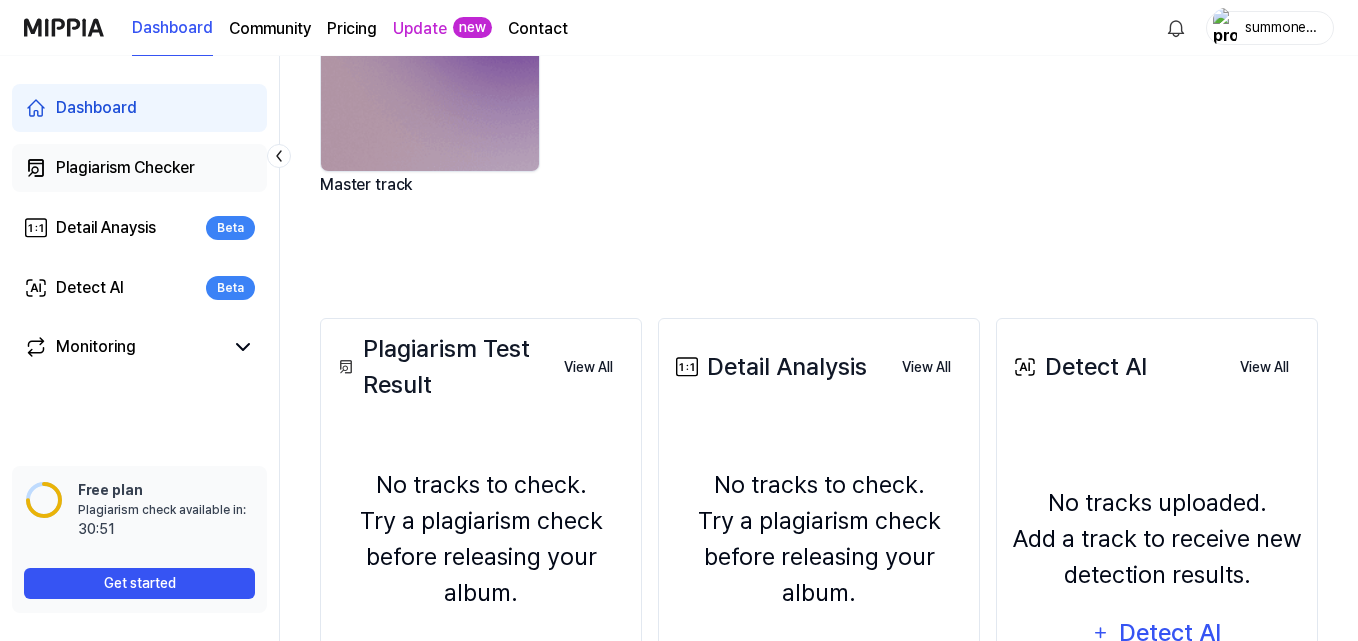 scroll, scrollTop: 255, scrollLeft: 0, axis: vertical 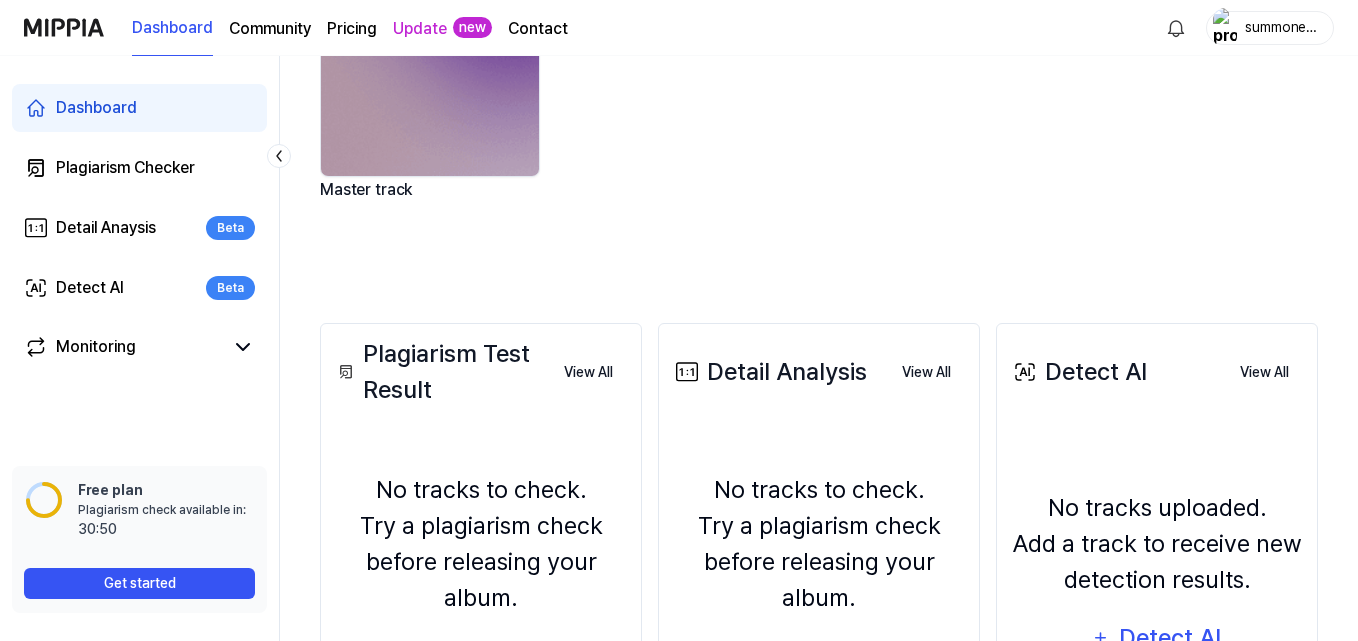 click on "Dashboard" at bounding box center [139, 108] 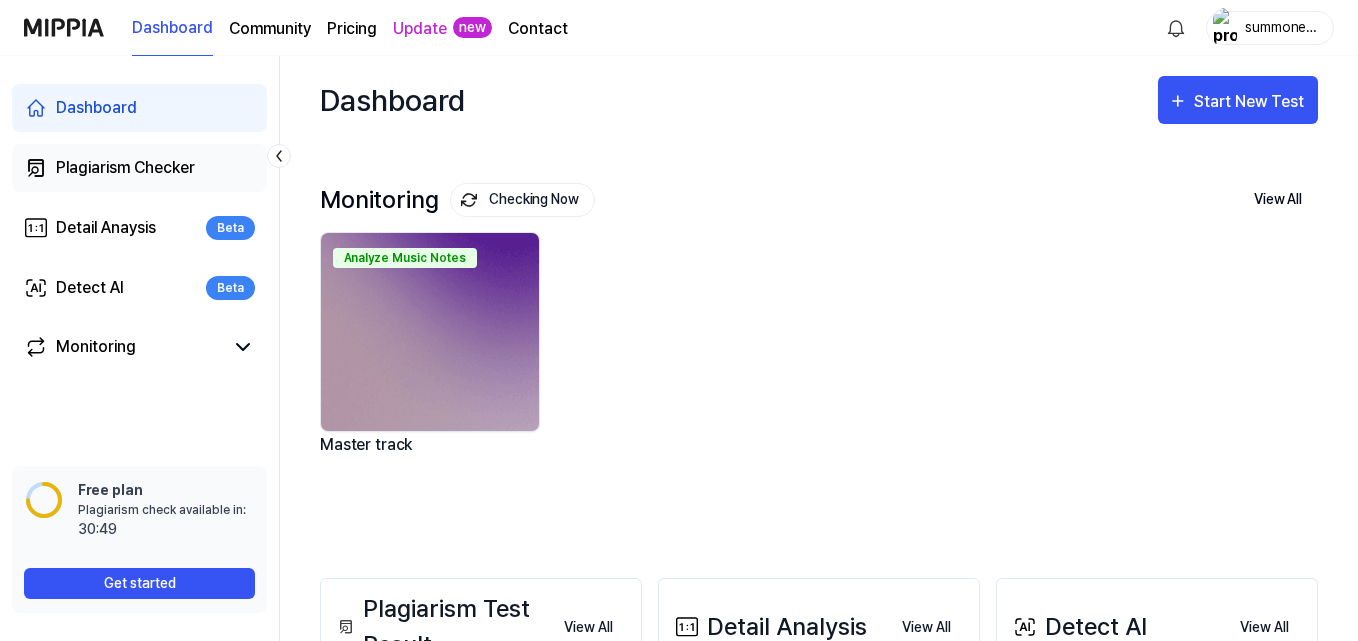 click on "Plagiarism Checker" at bounding box center (125, 168) 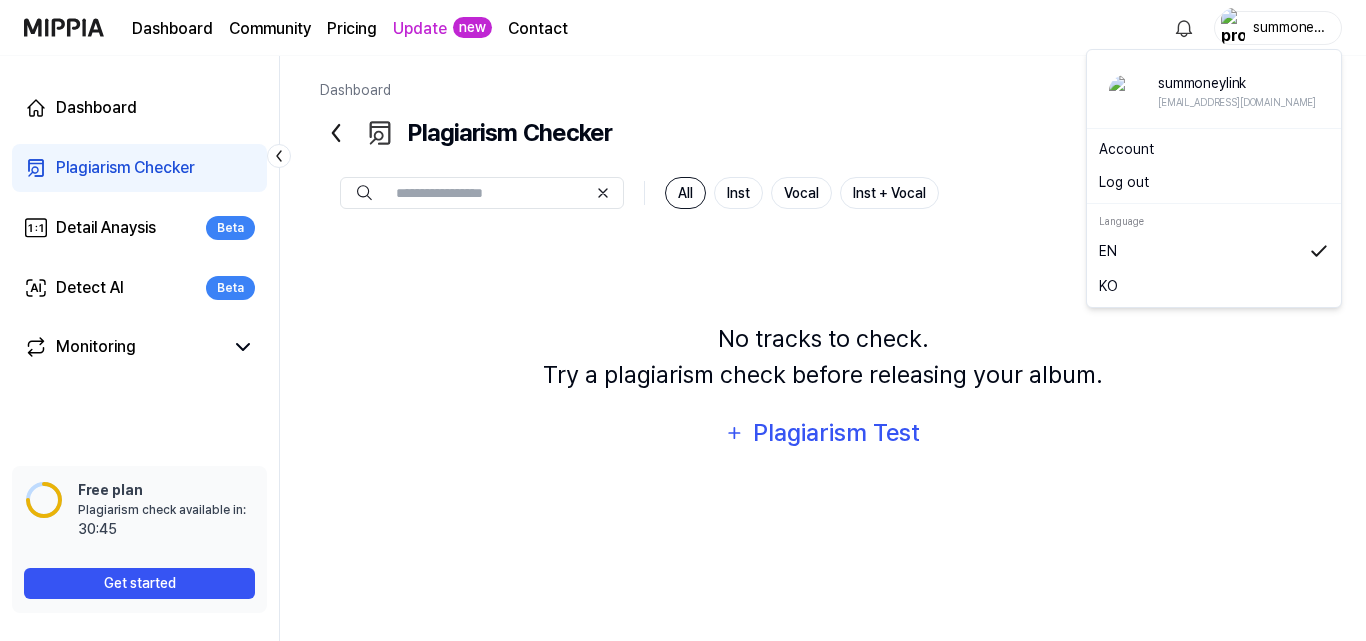 click on "summoneylink" at bounding box center [1290, 27] 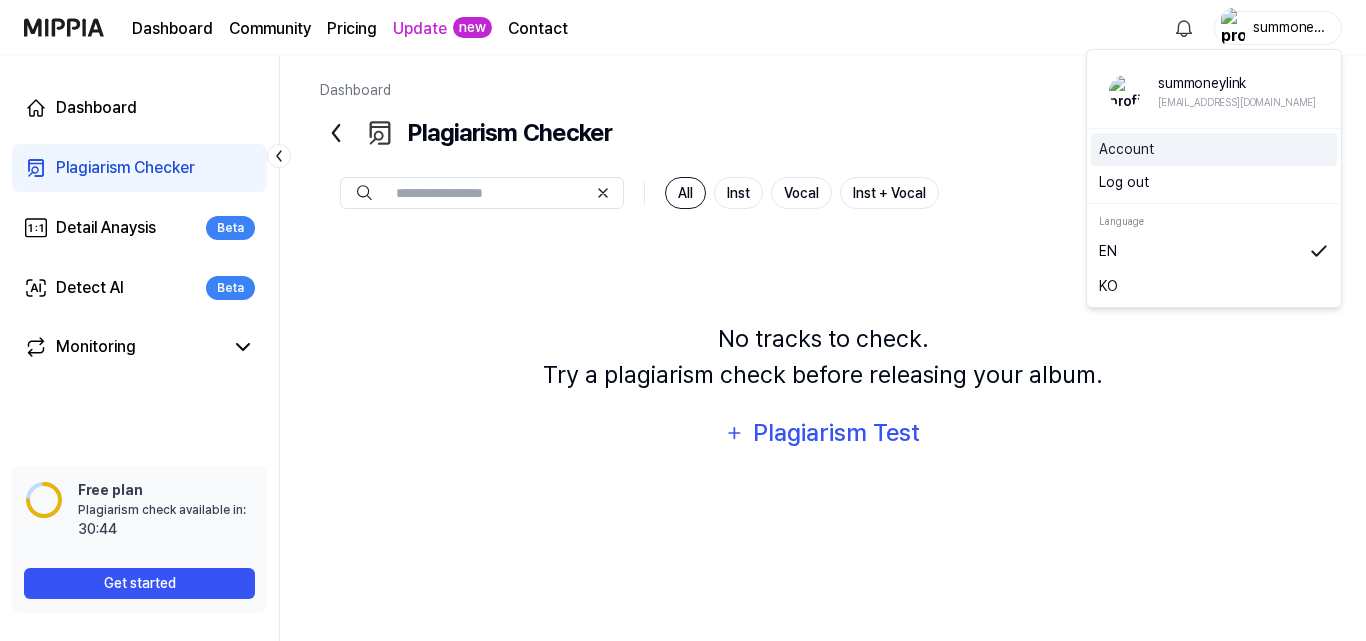 drag, startPoint x: 1126, startPoint y: 145, endPoint x: 1166, endPoint y: 160, distance: 42.72002 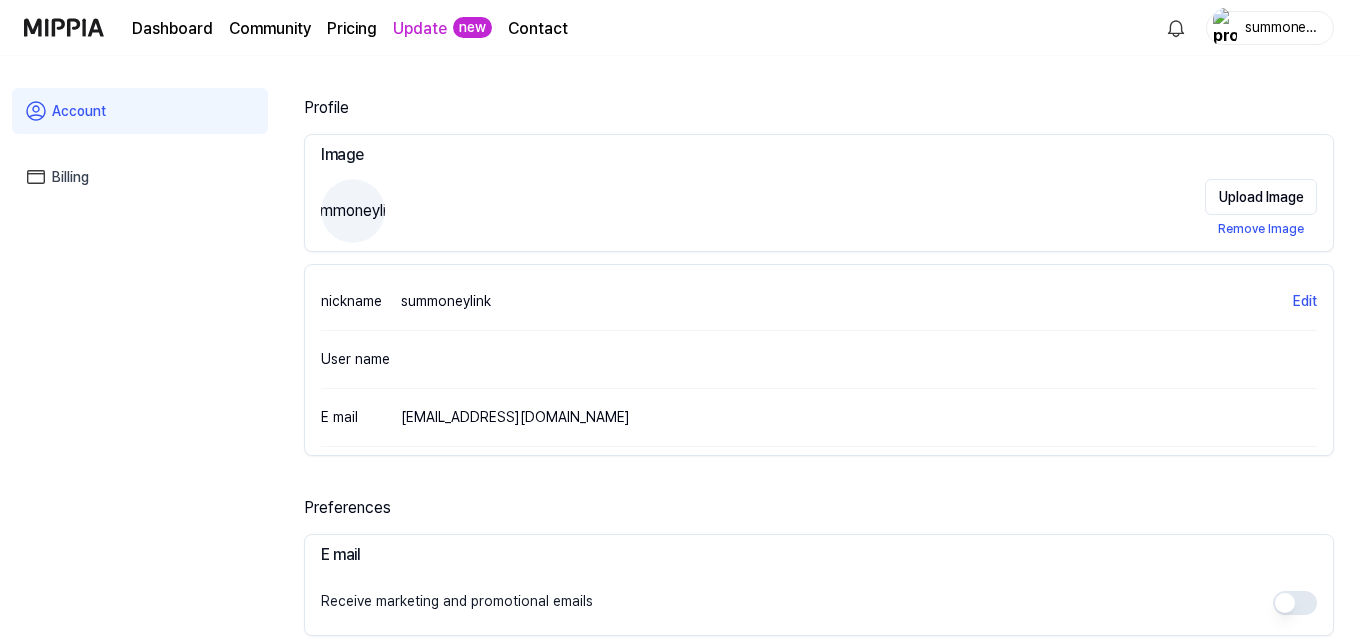 scroll, scrollTop: 100, scrollLeft: 0, axis: vertical 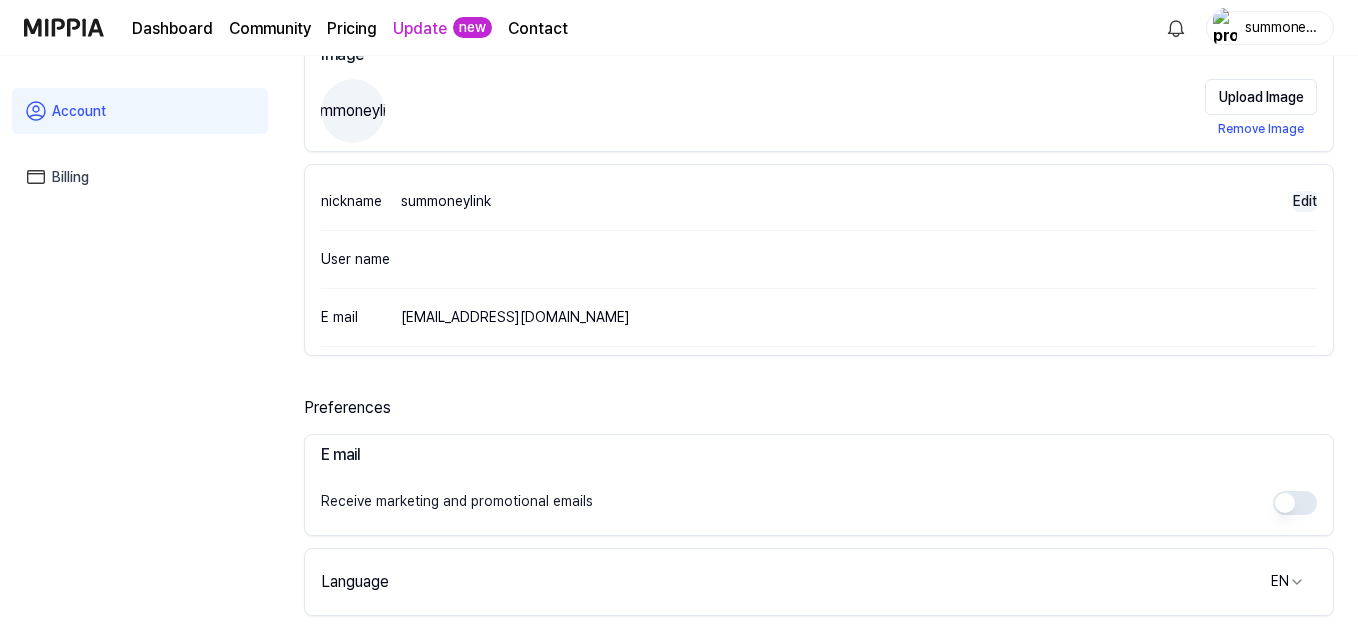 click on "Edit" at bounding box center [1305, 201] 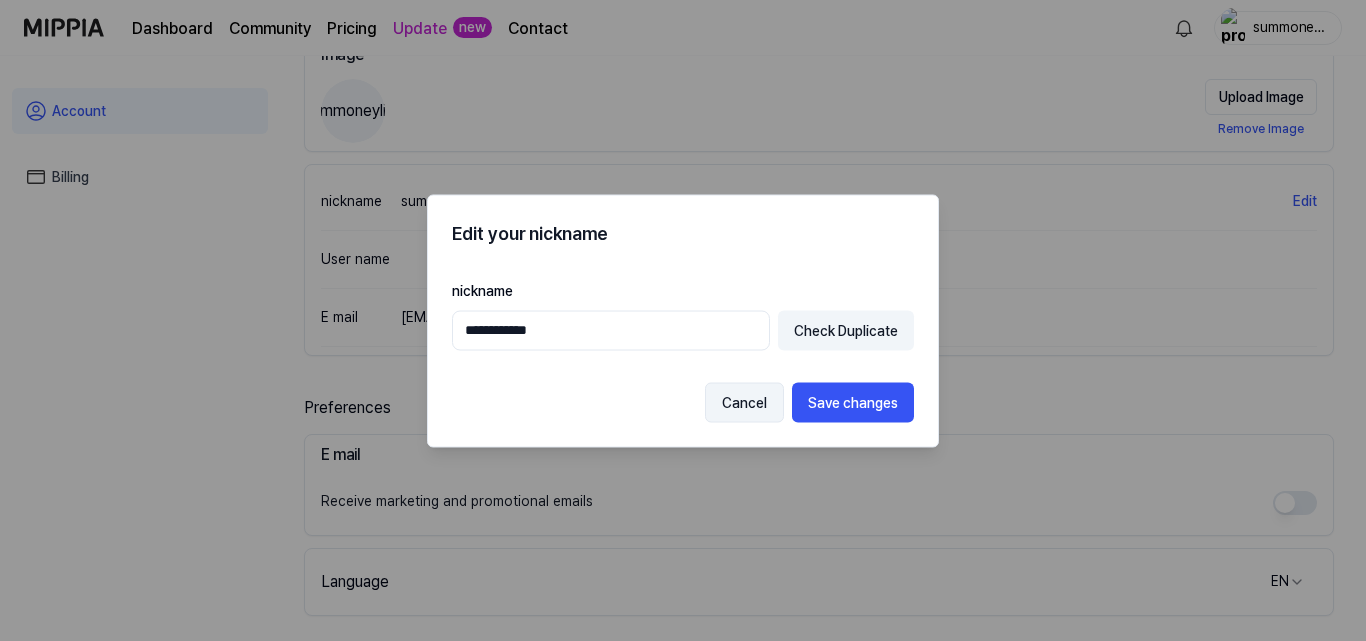 click on "Cancel" at bounding box center (744, 402) 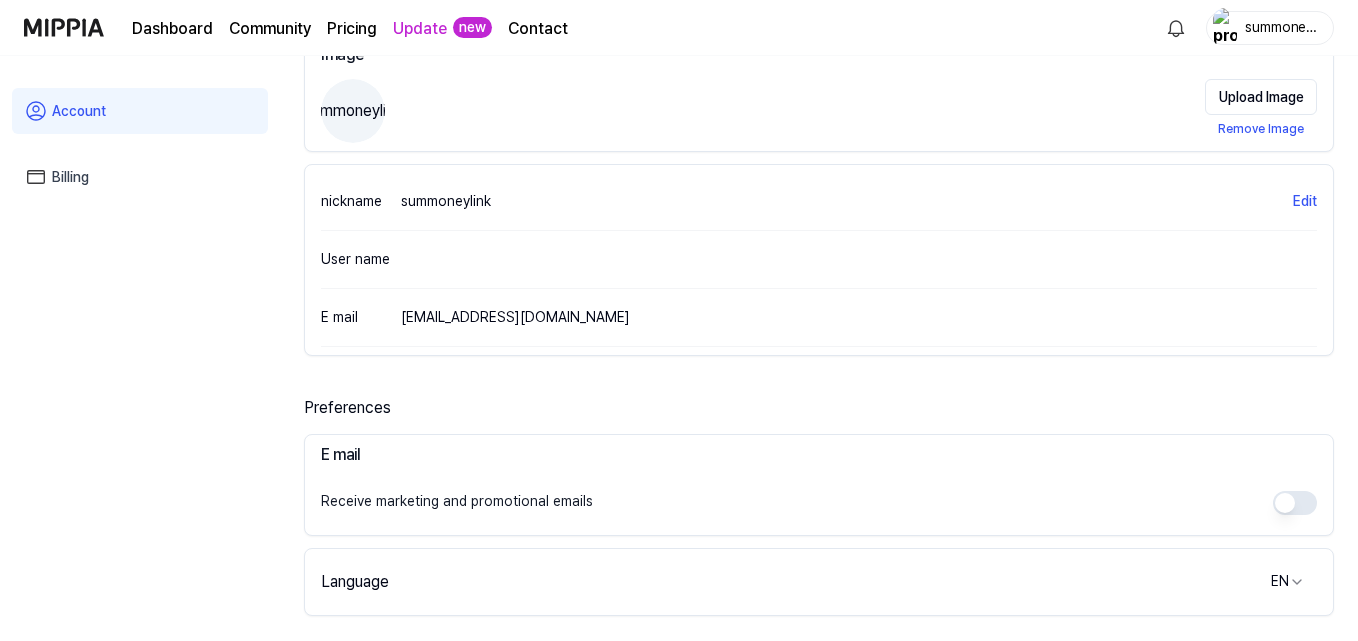 click on "User name" at bounding box center (819, 260) 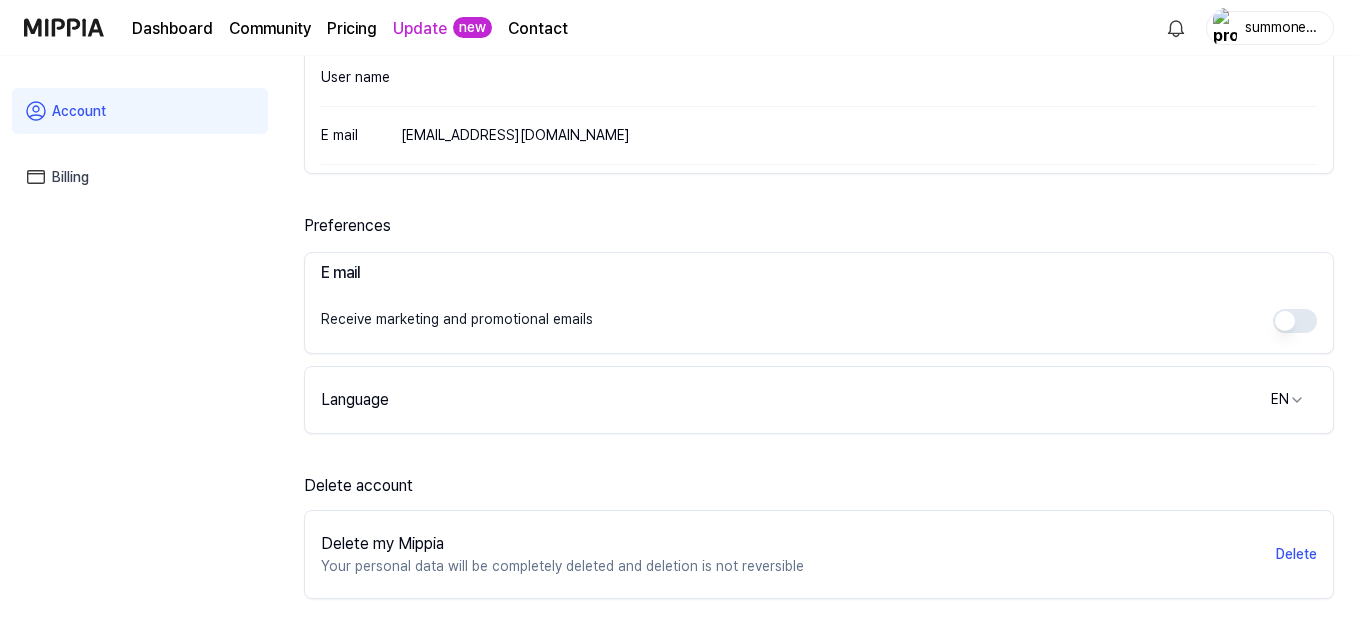 scroll, scrollTop: 300, scrollLeft: 0, axis: vertical 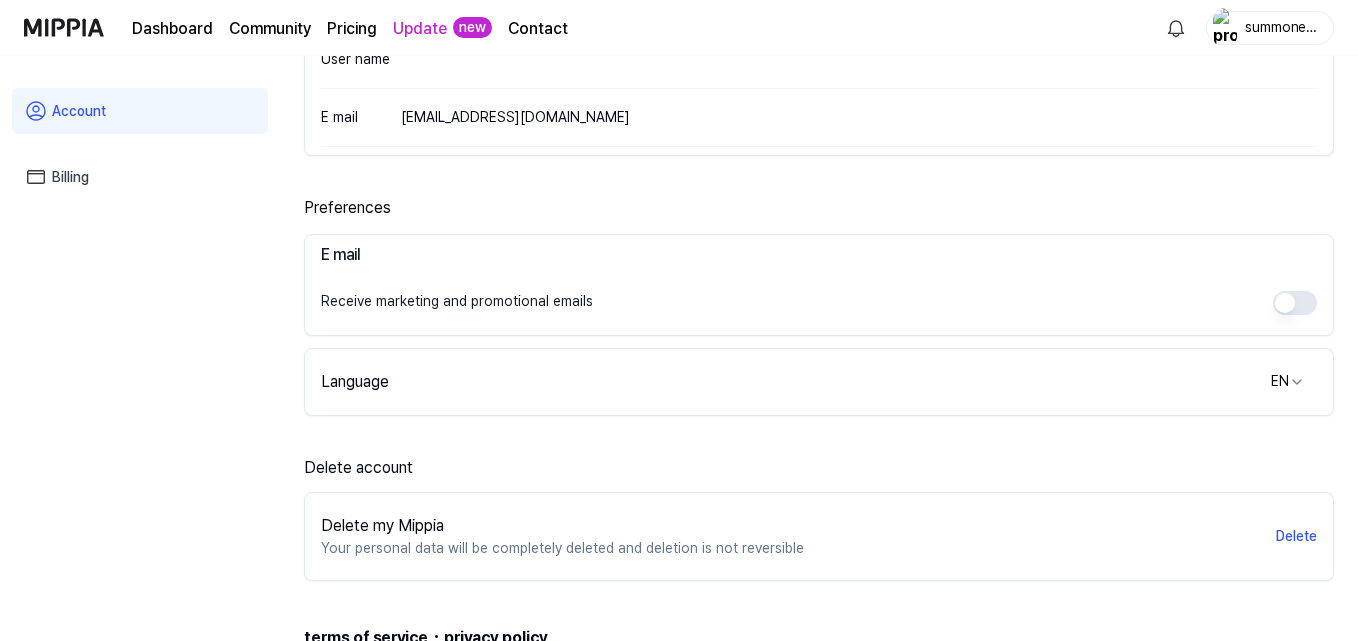 click on "Preferences E mail Receive marketing and promotional emails Language EN" at bounding box center (819, 306) 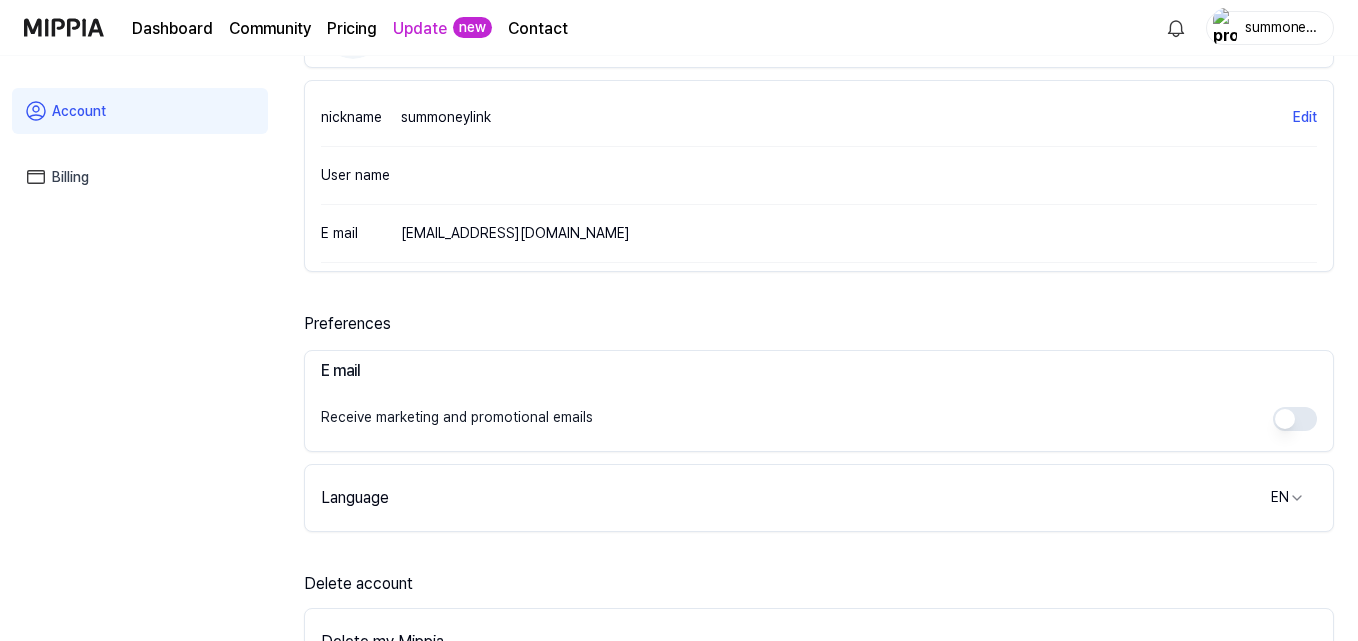 scroll, scrollTop: 0, scrollLeft: 0, axis: both 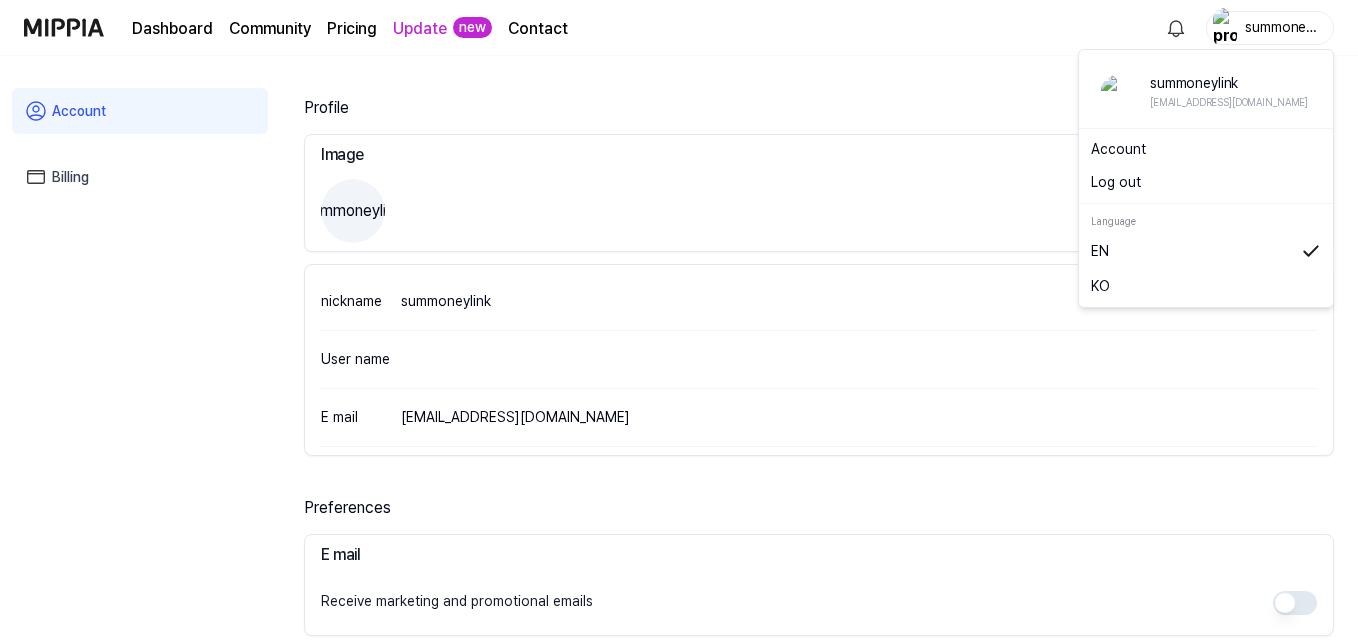 click on "summoneylink" at bounding box center (1282, 27) 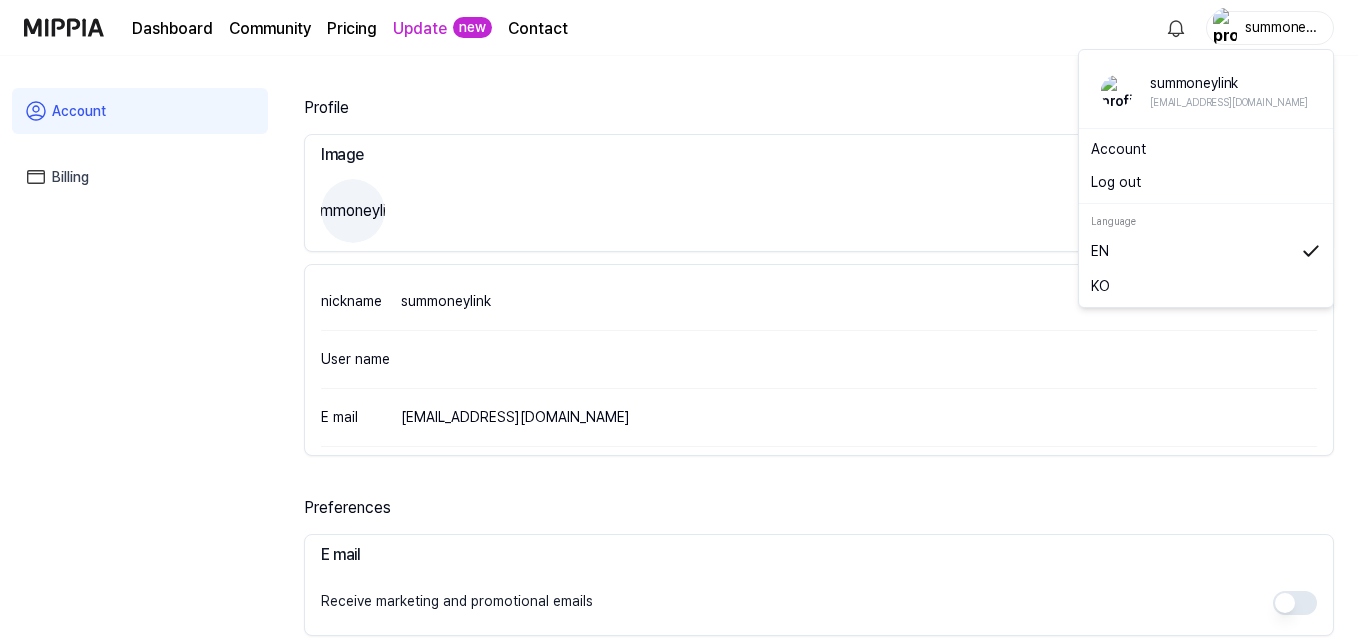 click on "Account" at bounding box center [1206, 149] 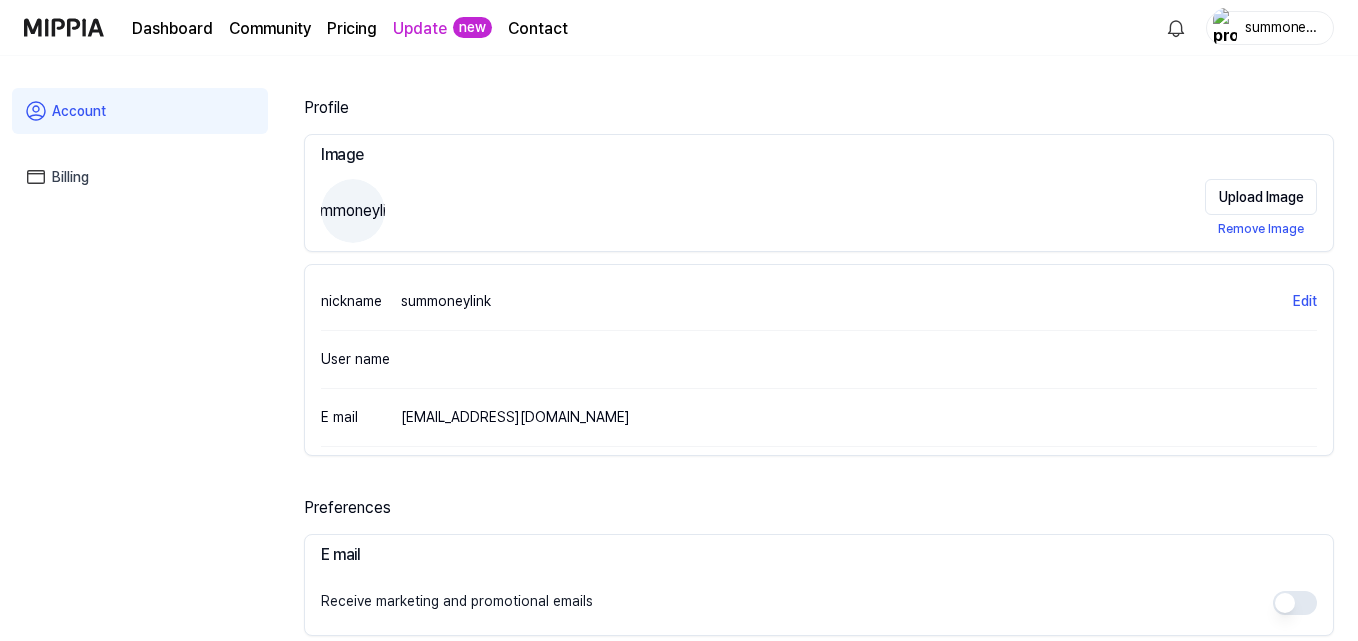 click on "Dashboard" at bounding box center (172, 29) 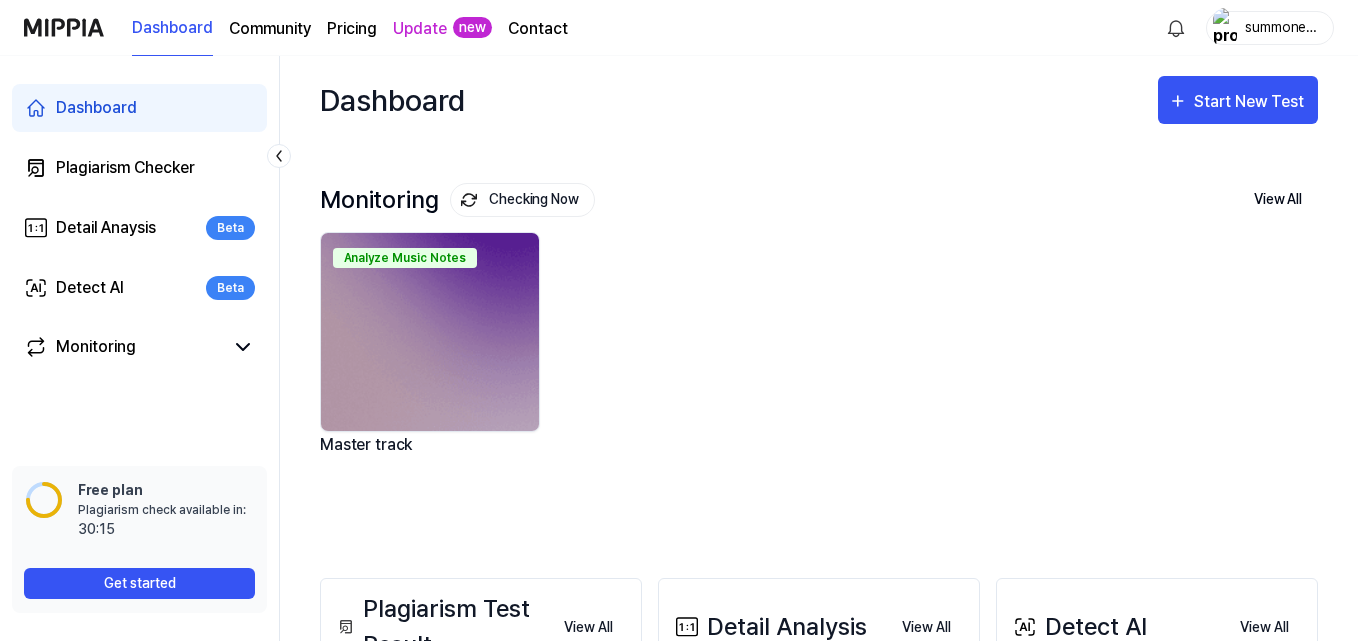 drag, startPoint x: 156, startPoint y: 166, endPoint x: 914, endPoint y: 200, distance: 758.76215 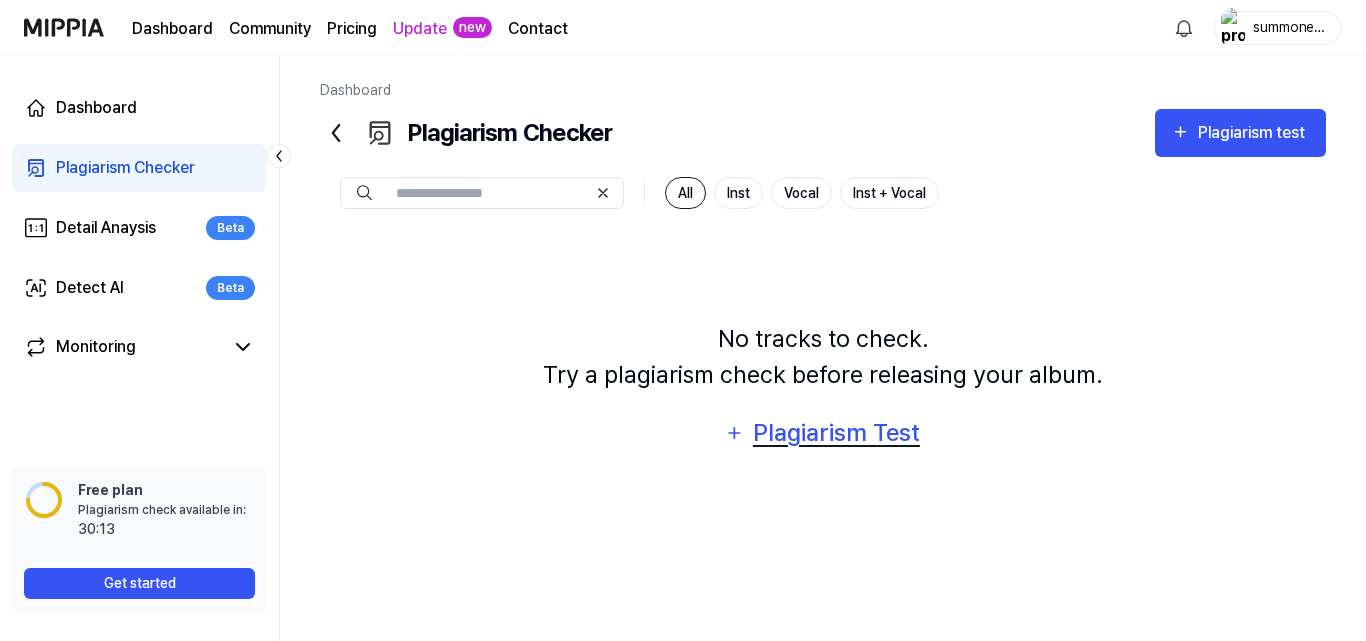 click on "Plagiarism Test" at bounding box center [836, 433] 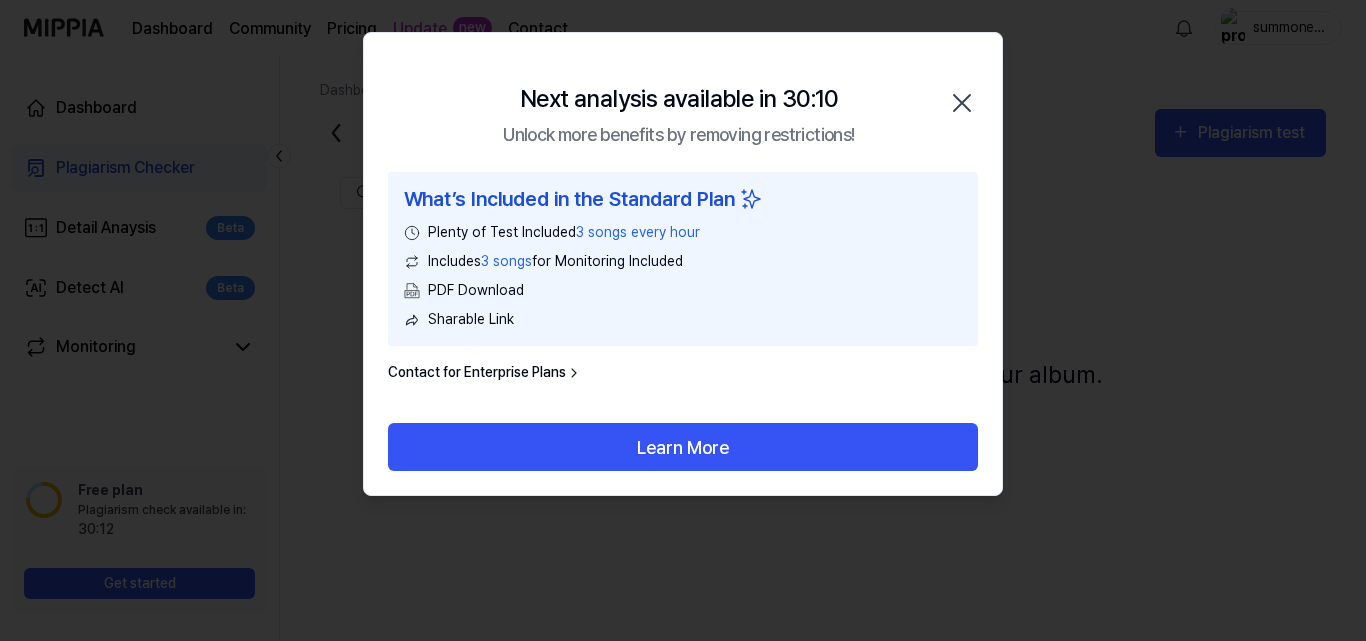 click 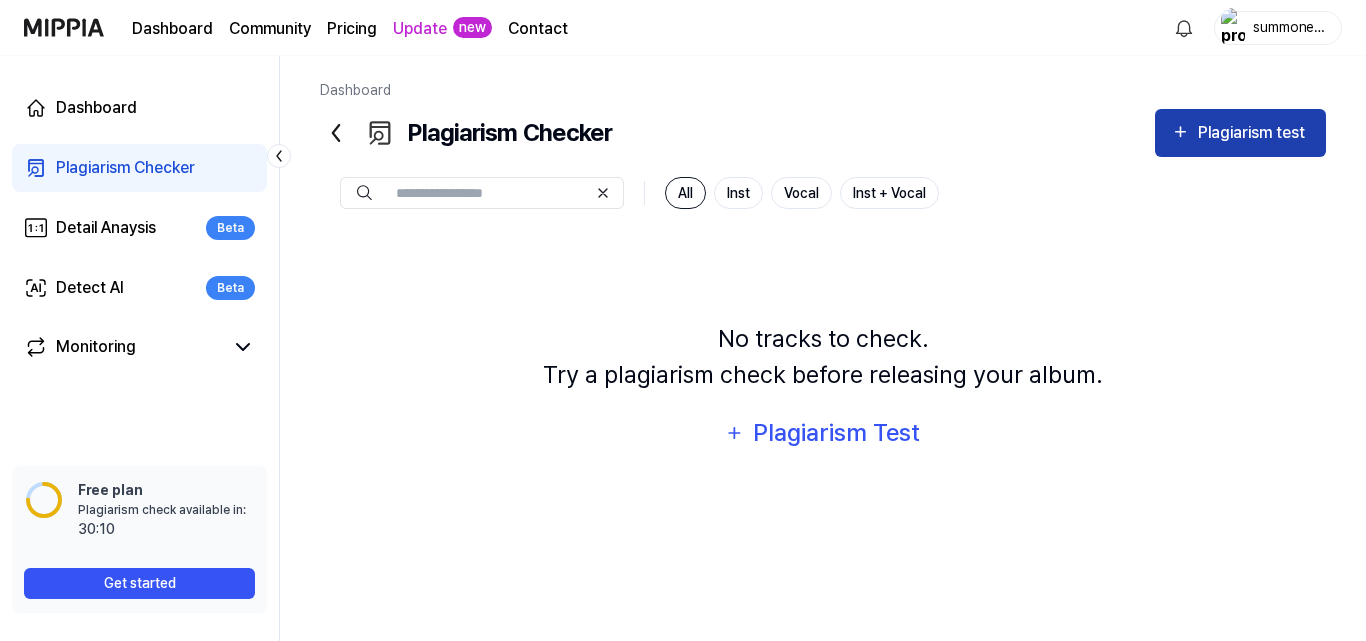 click on "Plagiarism test" at bounding box center [1254, 133] 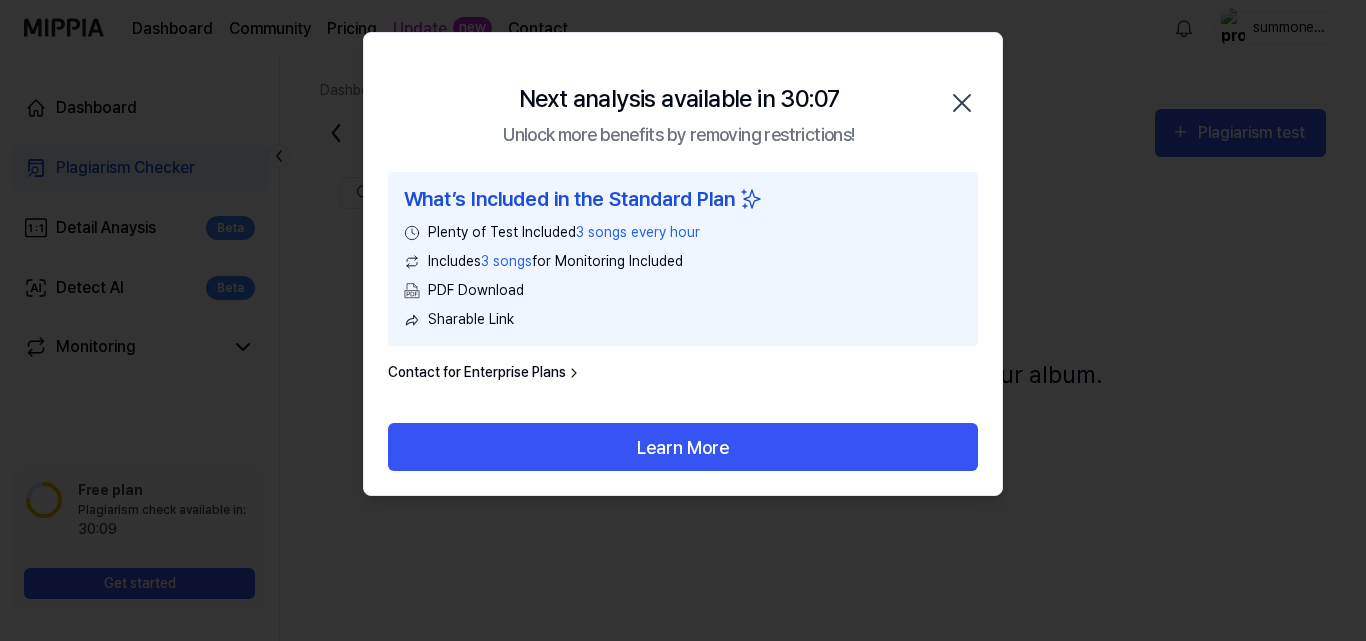 drag, startPoint x: 974, startPoint y: 111, endPoint x: 963, endPoint y: 104, distance: 13.038404 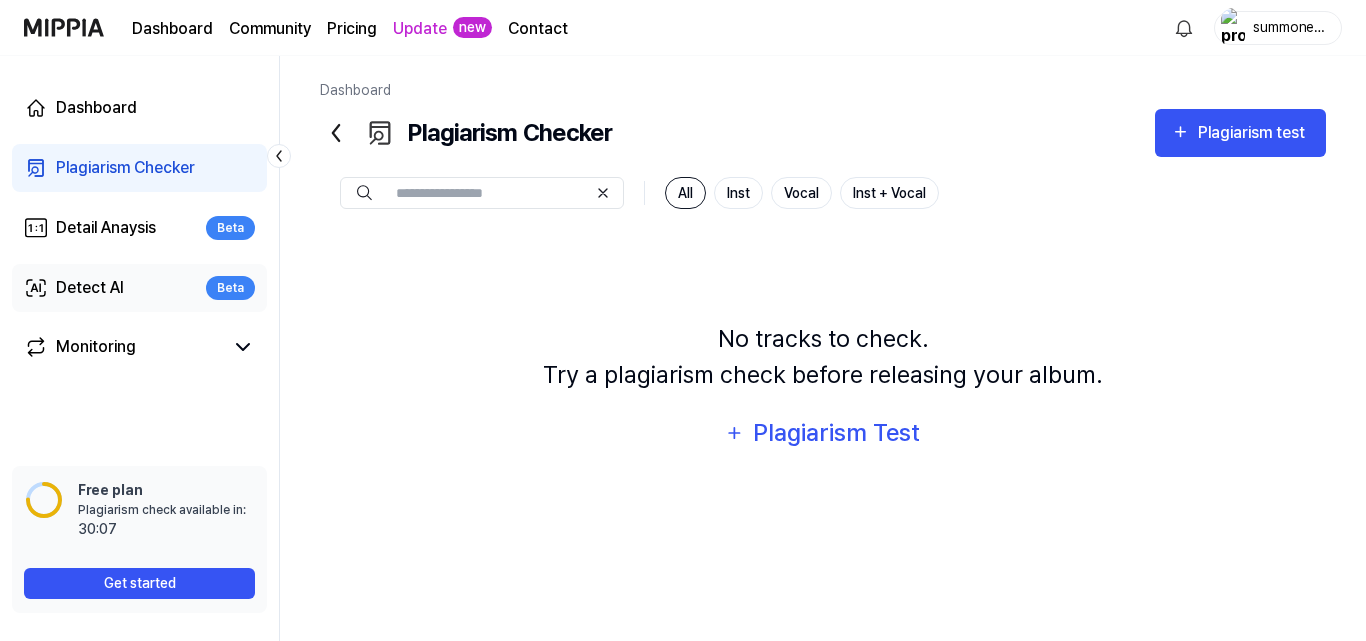 drag, startPoint x: 113, startPoint y: 292, endPoint x: 645, endPoint y: 250, distance: 533.65533 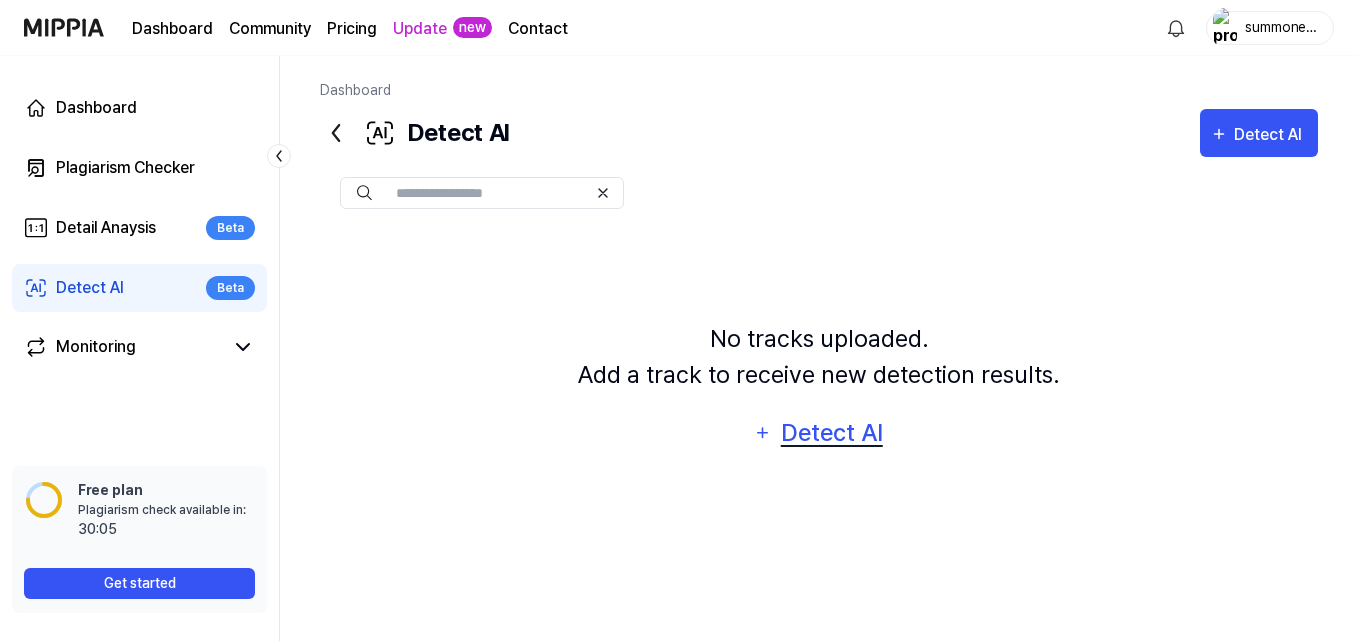 click on "Detect AI" at bounding box center (831, 433) 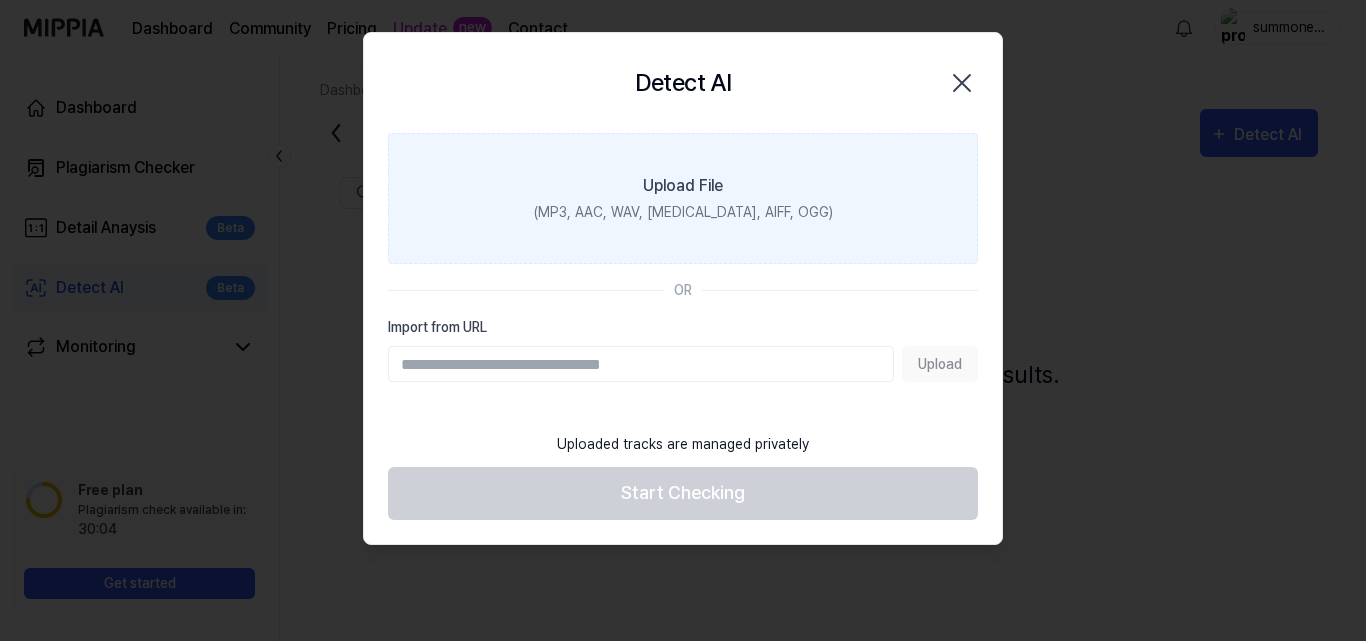 click on "Upload File (MP3, AAC, WAV, [MEDICAL_DATA], AIFF, OGG)" at bounding box center [683, 198] 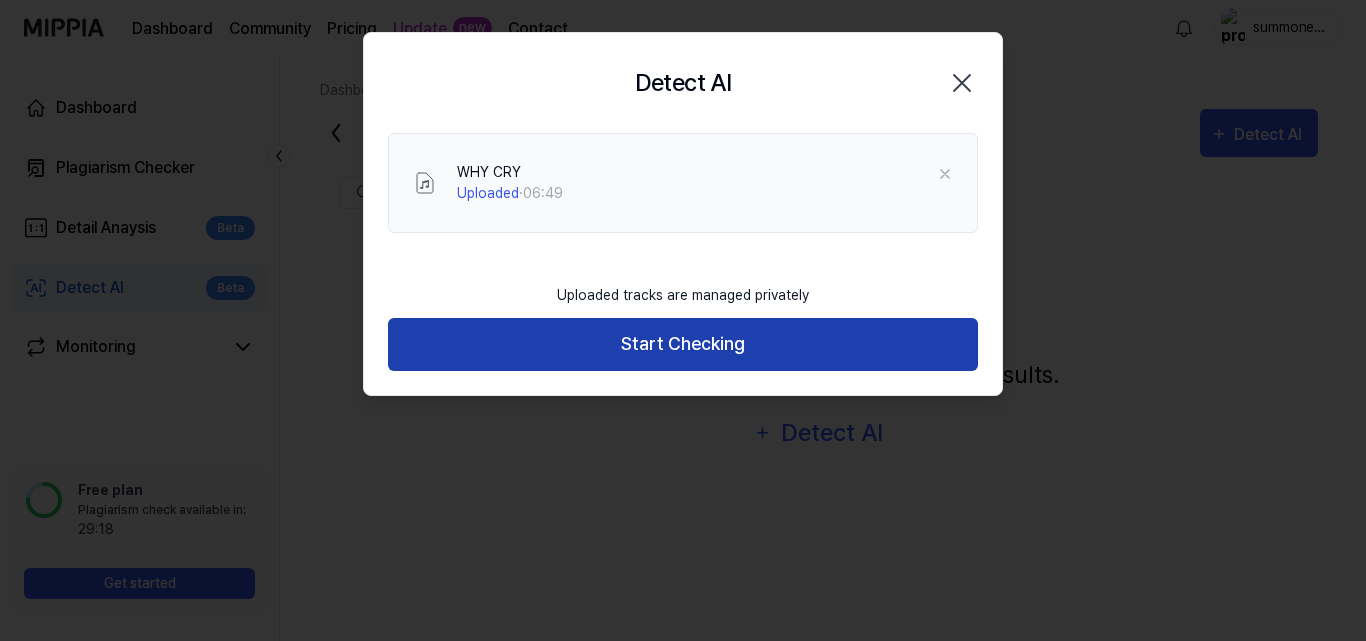 click on "Start Checking" at bounding box center [683, 344] 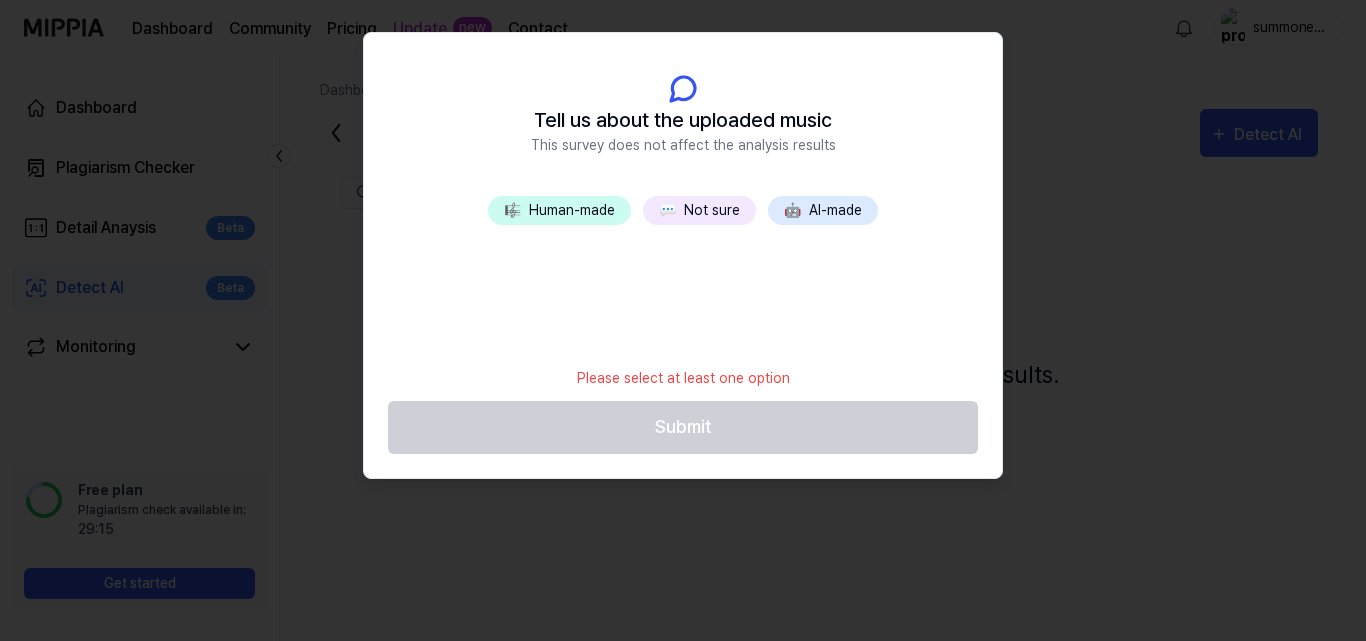 click on "🤖 AI-made" at bounding box center (823, 210) 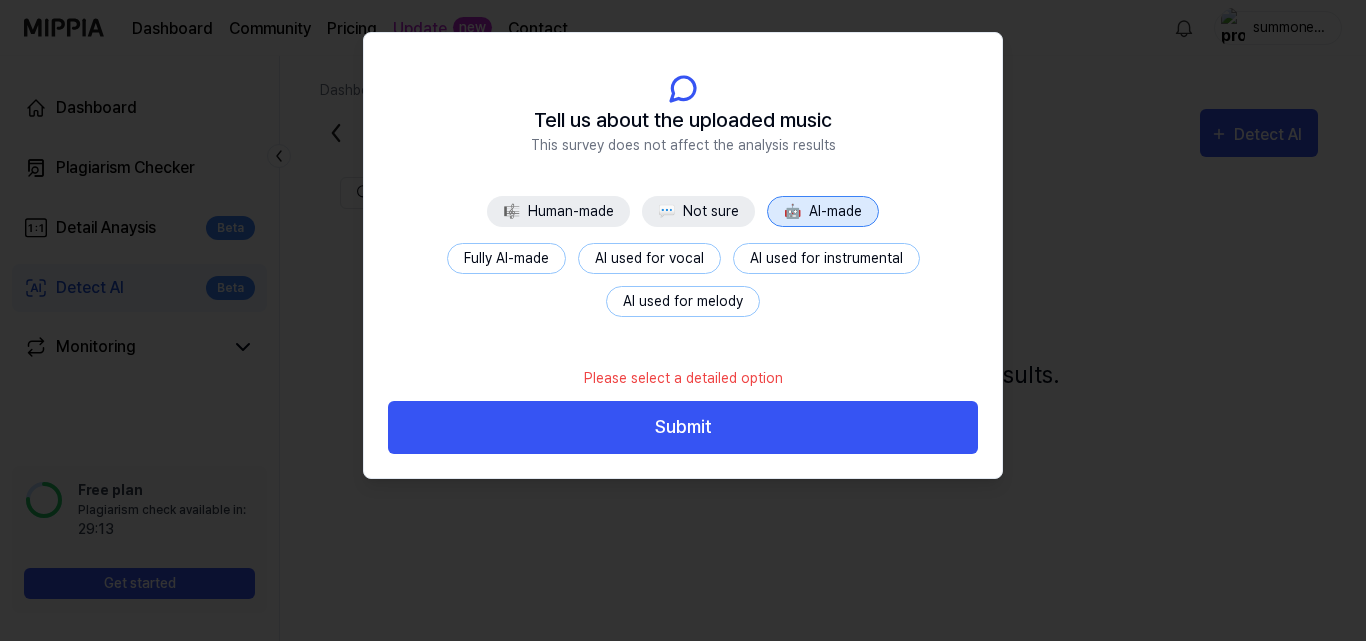 click on "AI used for melody" at bounding box center (683, 301) 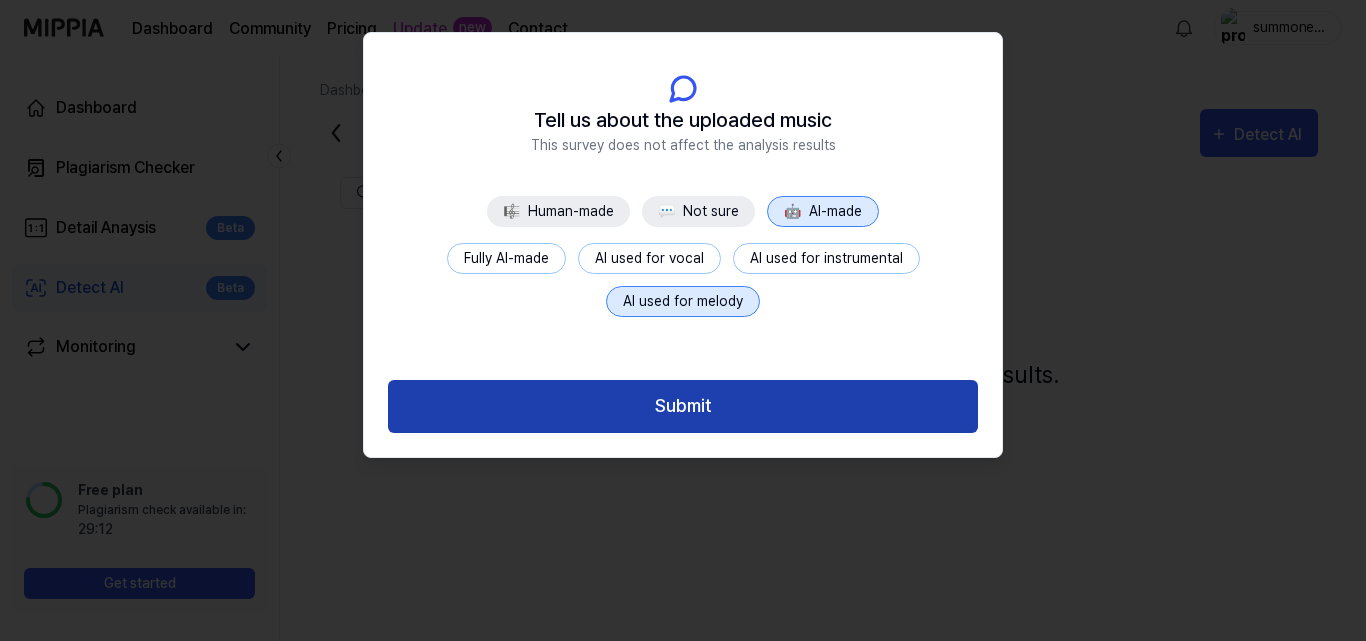 click on "Submit" at bounding box center [683, 406] 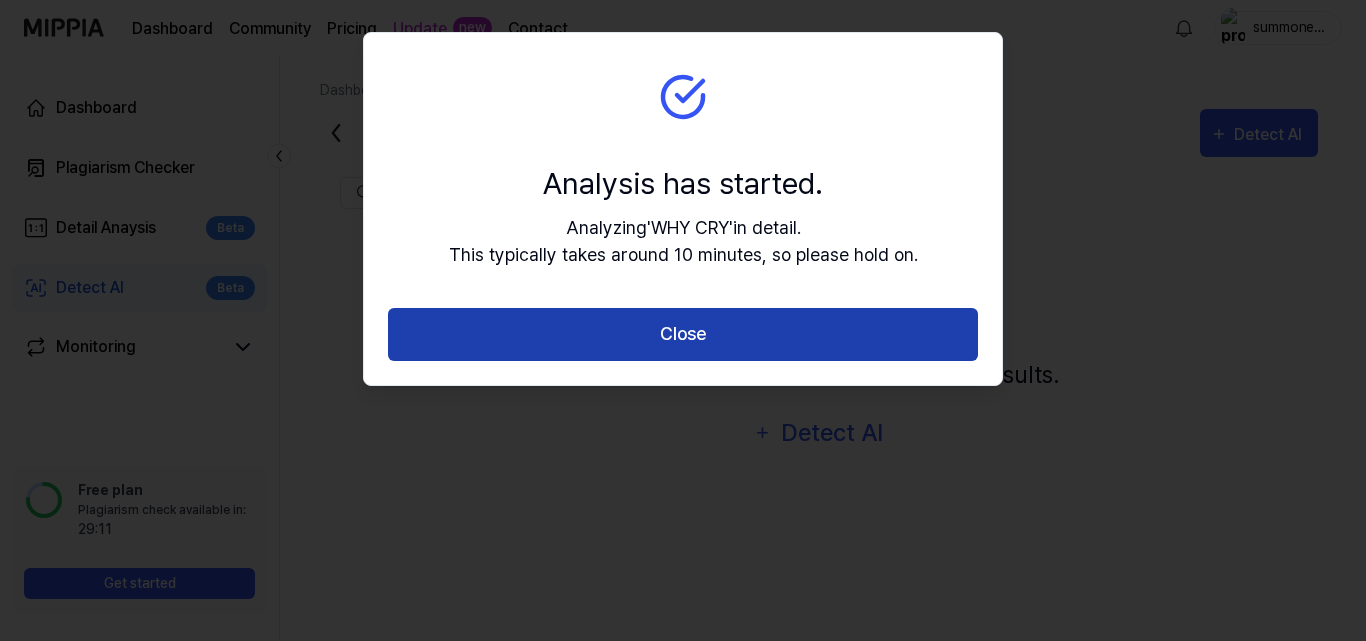 click on "Close" at bounding box center [683, 334] 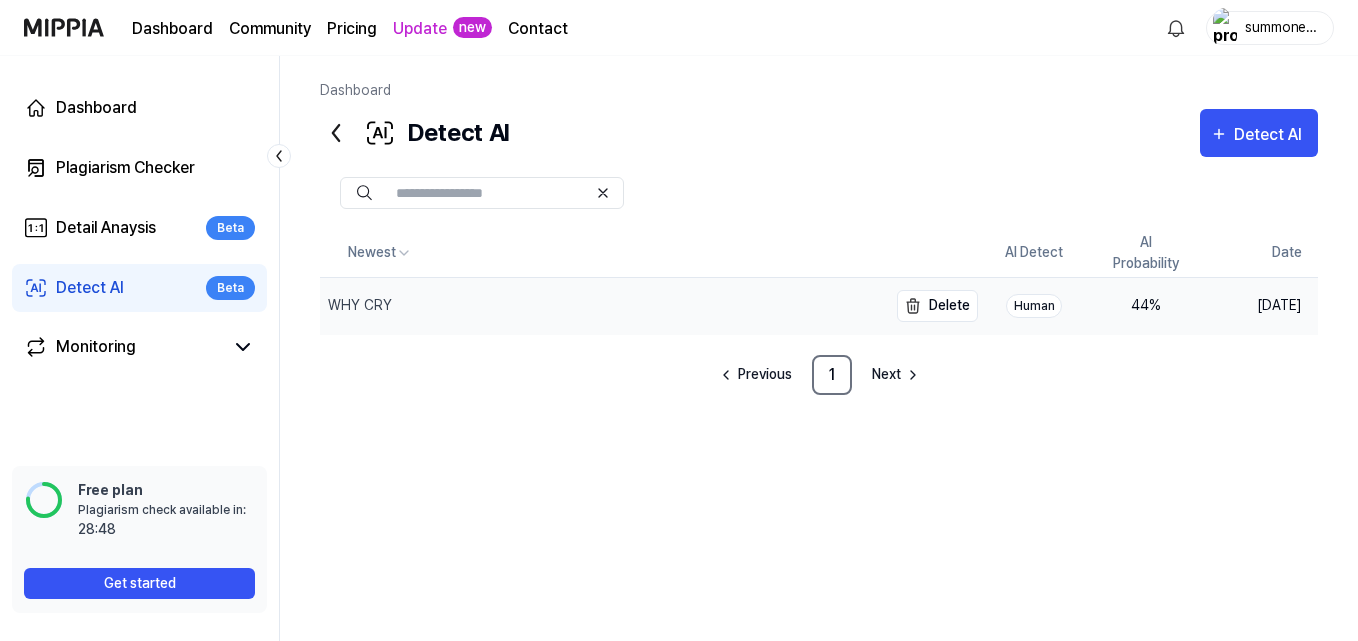 click on "WHY CRY" at bounding box center [603, 306] 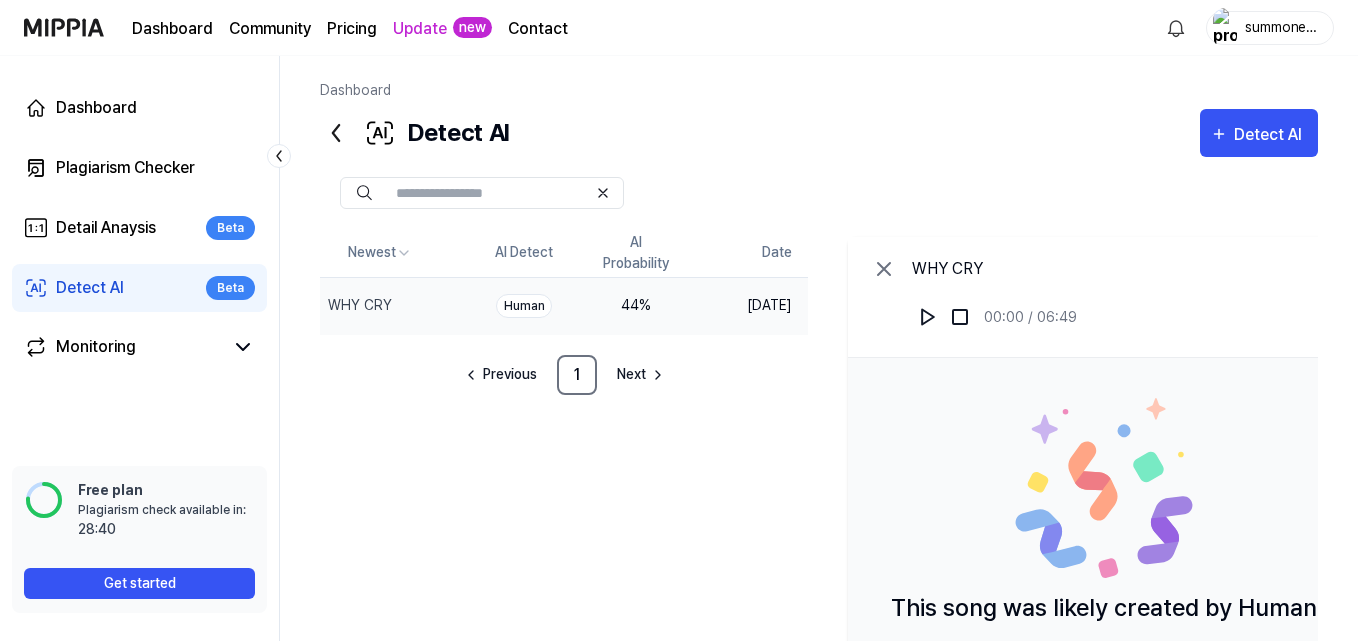 scroll, scrollTop: 199, scrollLeft: 0, axis: vertical 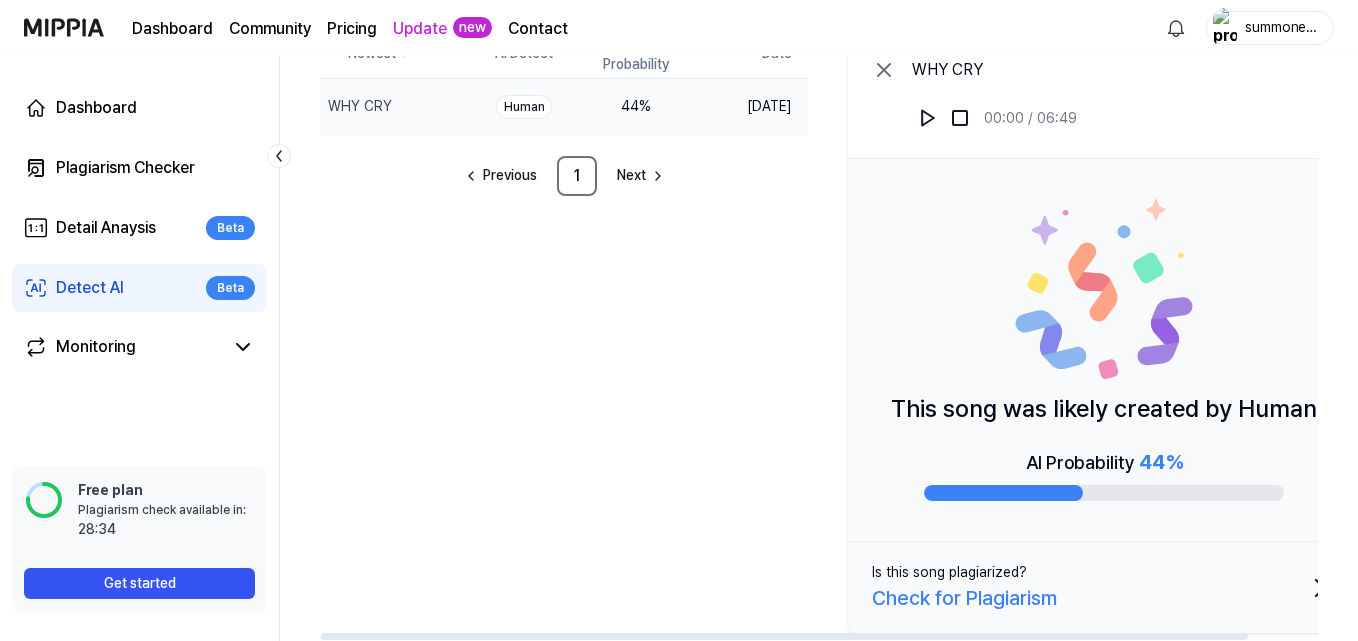 click on "Check for Plagiarism" at bounding box center [964, 598] 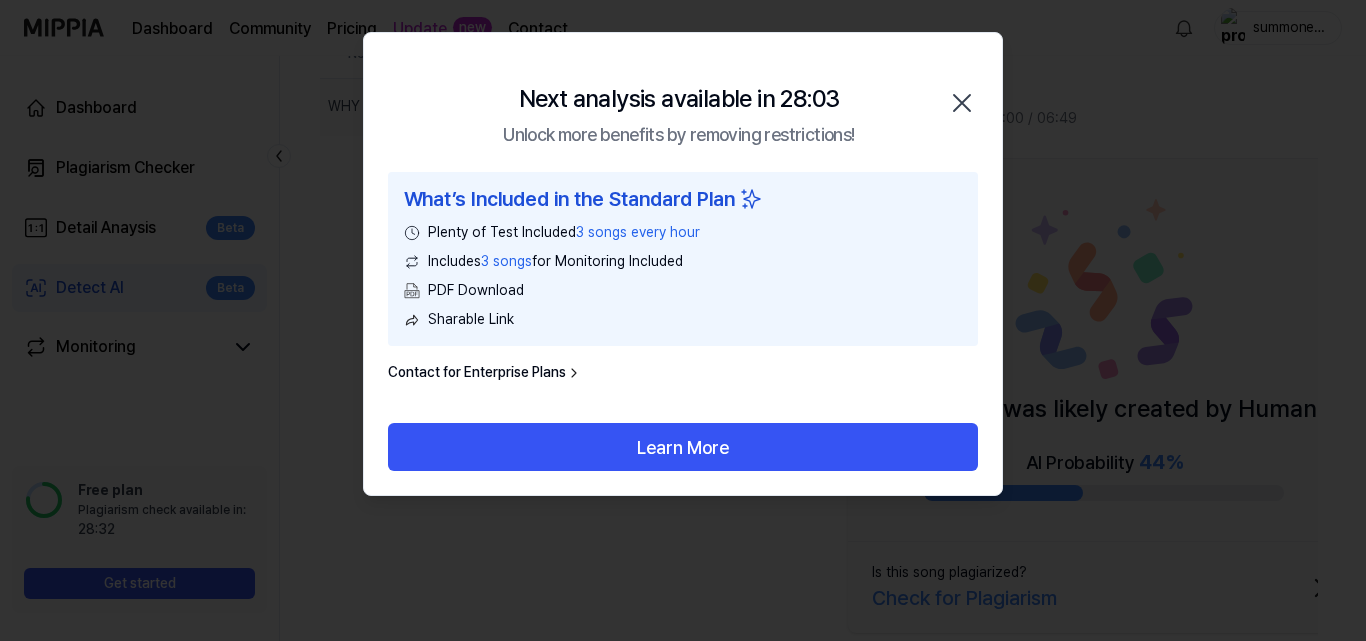 click 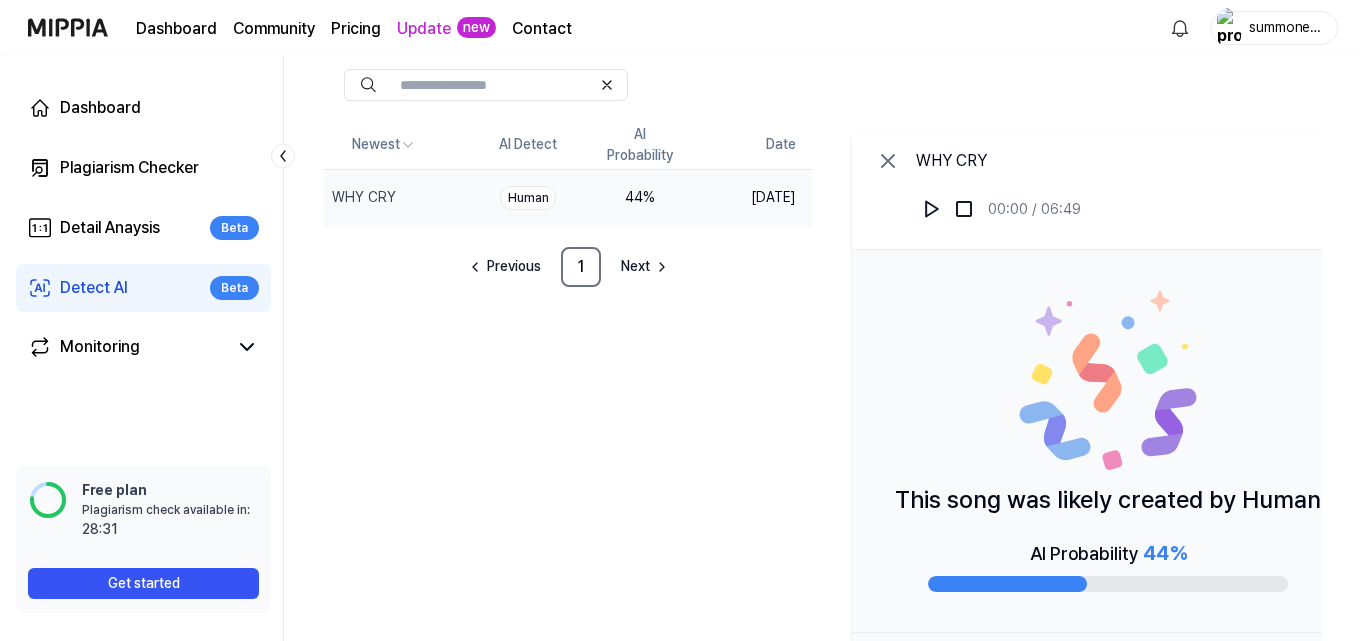 scroll, scrollTop: 0, scrollLeft: 0, axis: both 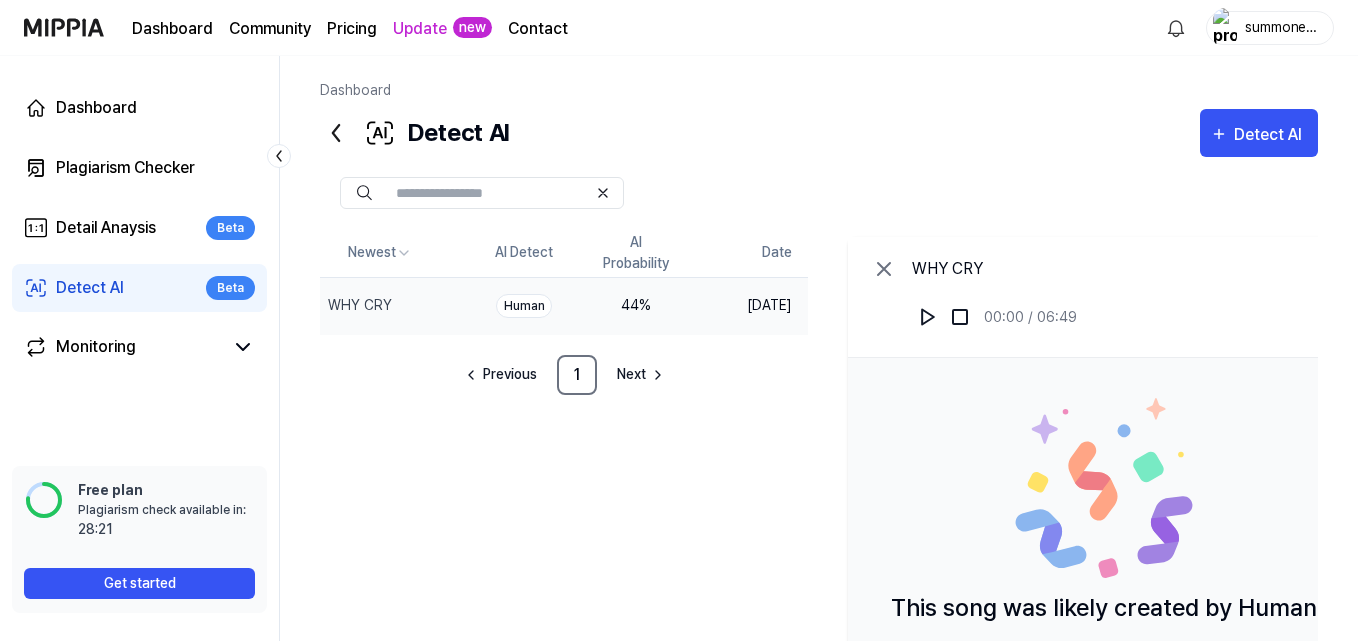 click on "Detect AI" at bounding box center [90, 288] 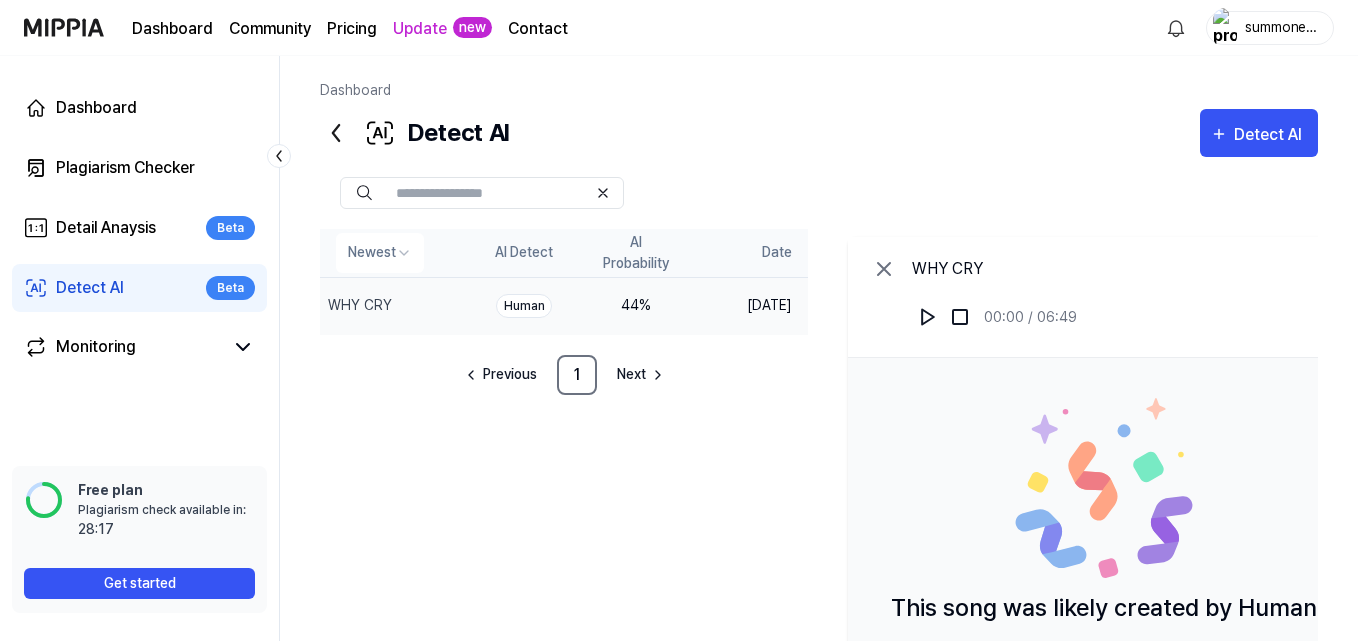 drag, startPoint x: 114, startPoint y: 228, endPoint x: 462, endPoint y: 239, distance: 348.1738 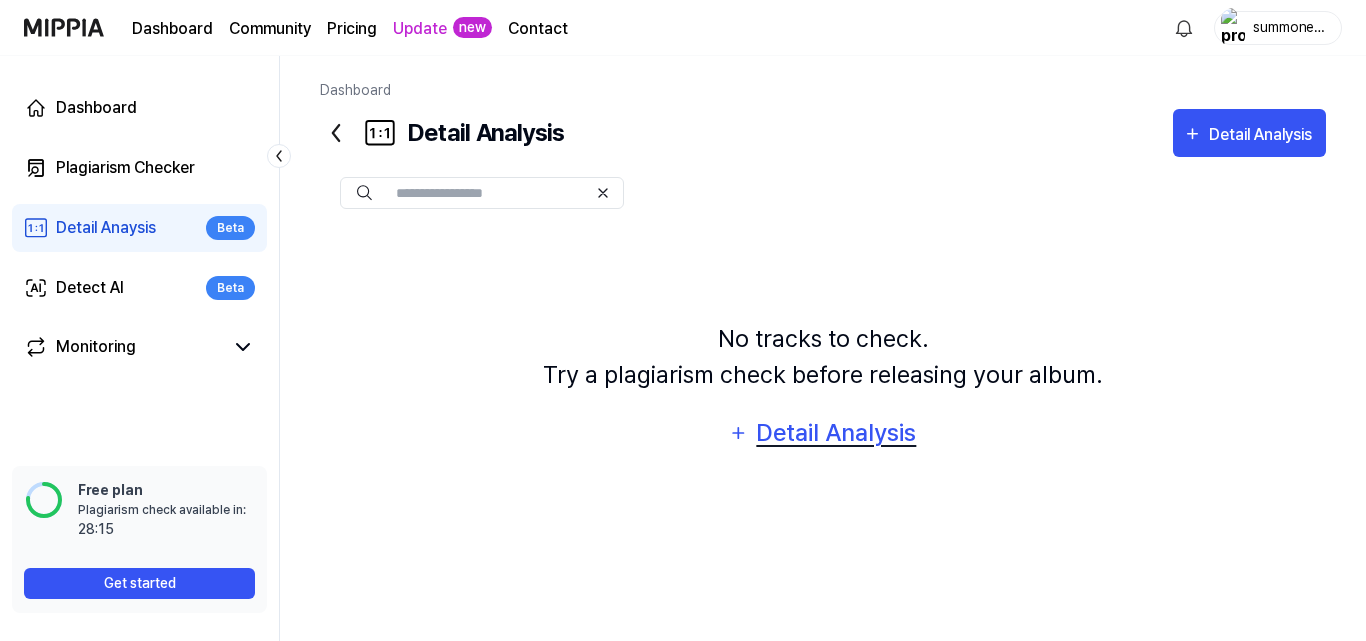 click on "Detail Analysis" at bounding box center [836, 433] 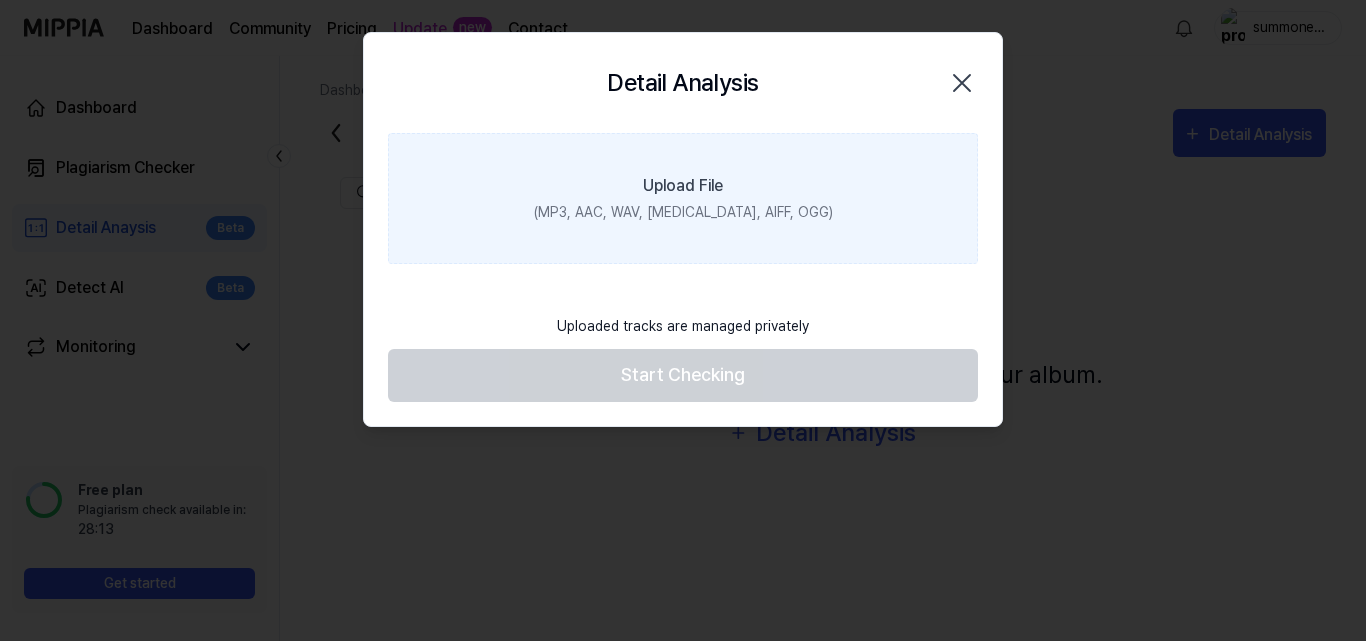 click on "Upload File (MP3, AAC, WAV, [MEDICAL_DATA], AIFF, OGG)" at bounding box center (683, 198) 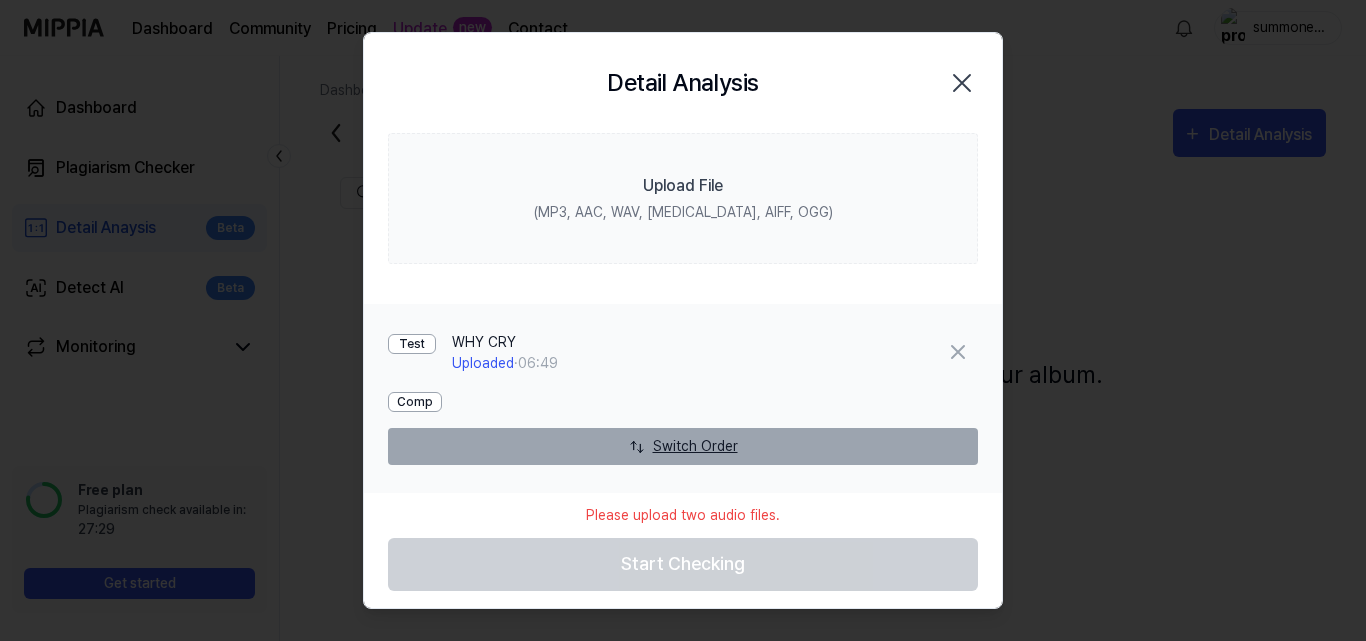 click on "Switch Order" at bounding box center (683, 446) 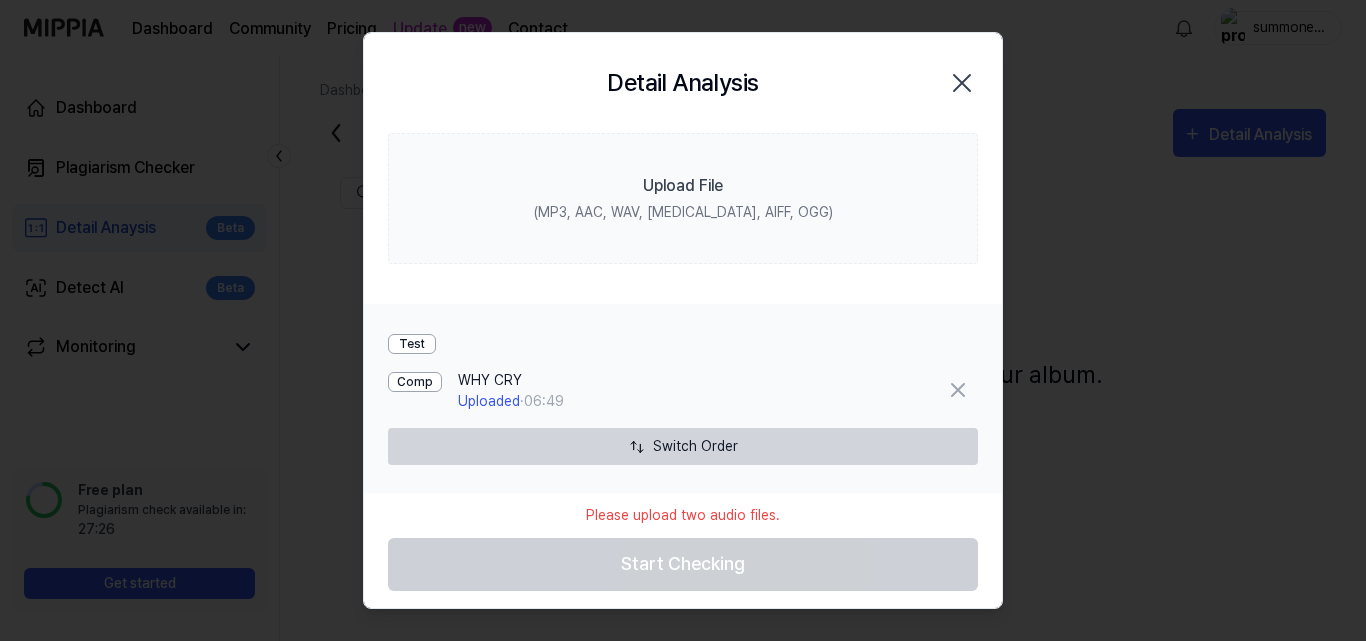 click 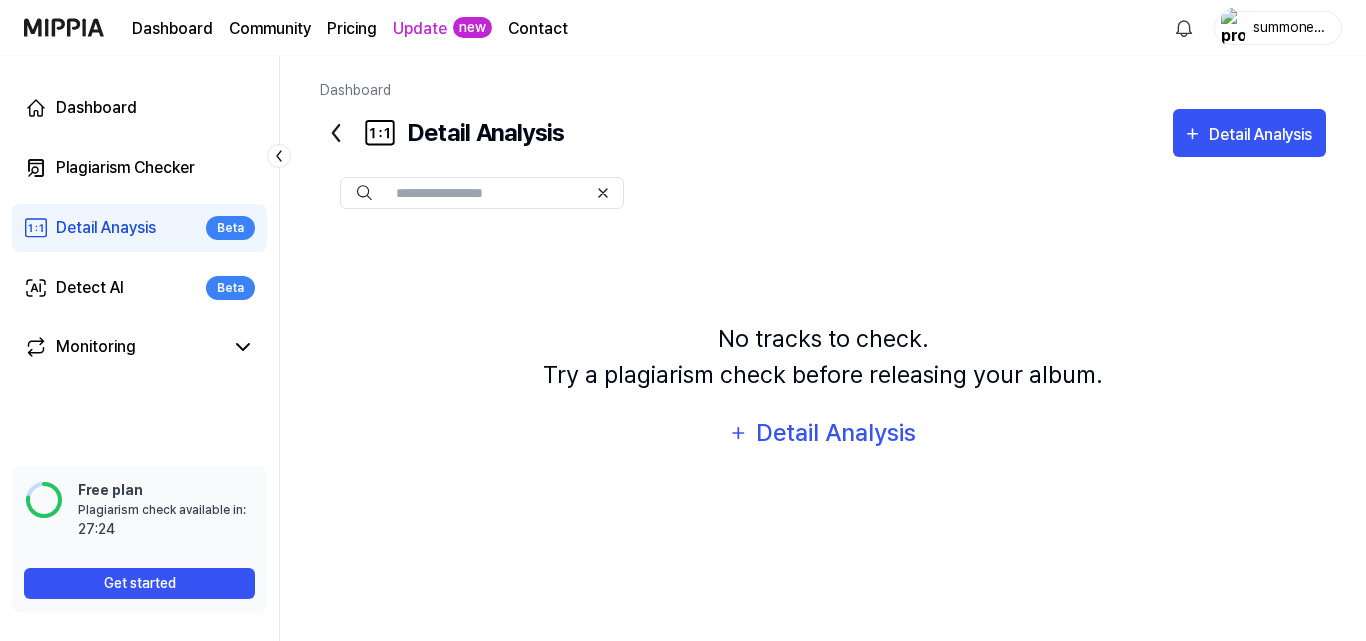 click on "Detail Anaysis" at bounding box center [106, 228] 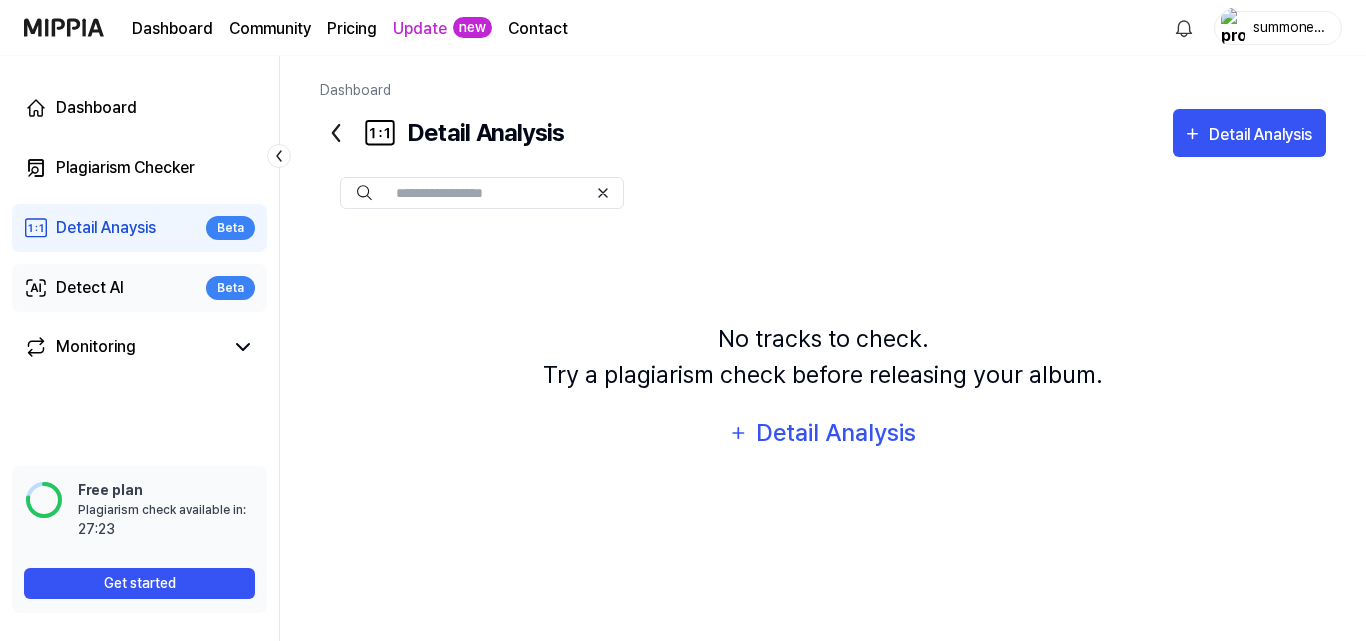 click on "Detect AI Beta" at bounding box center (139, 288) 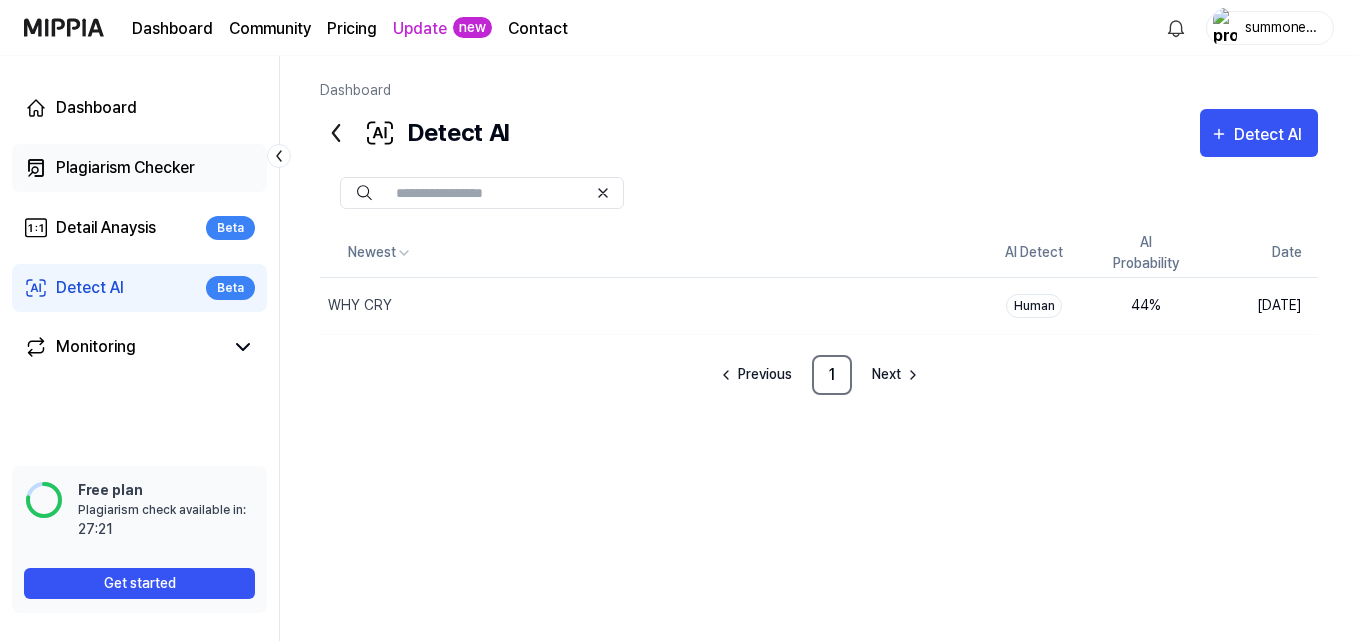 click on "Plagiarism Checker" at bounding box center (125, 168) 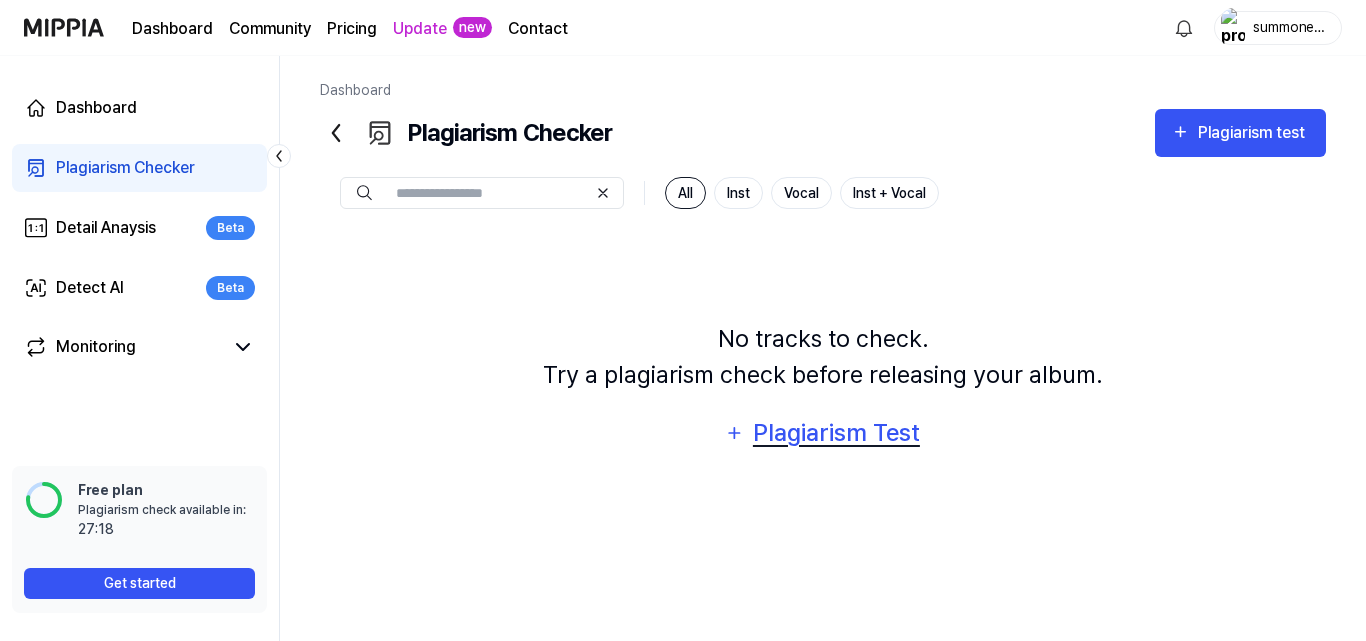 click on "Plagiarism Test" at bounding box center (836, 433) 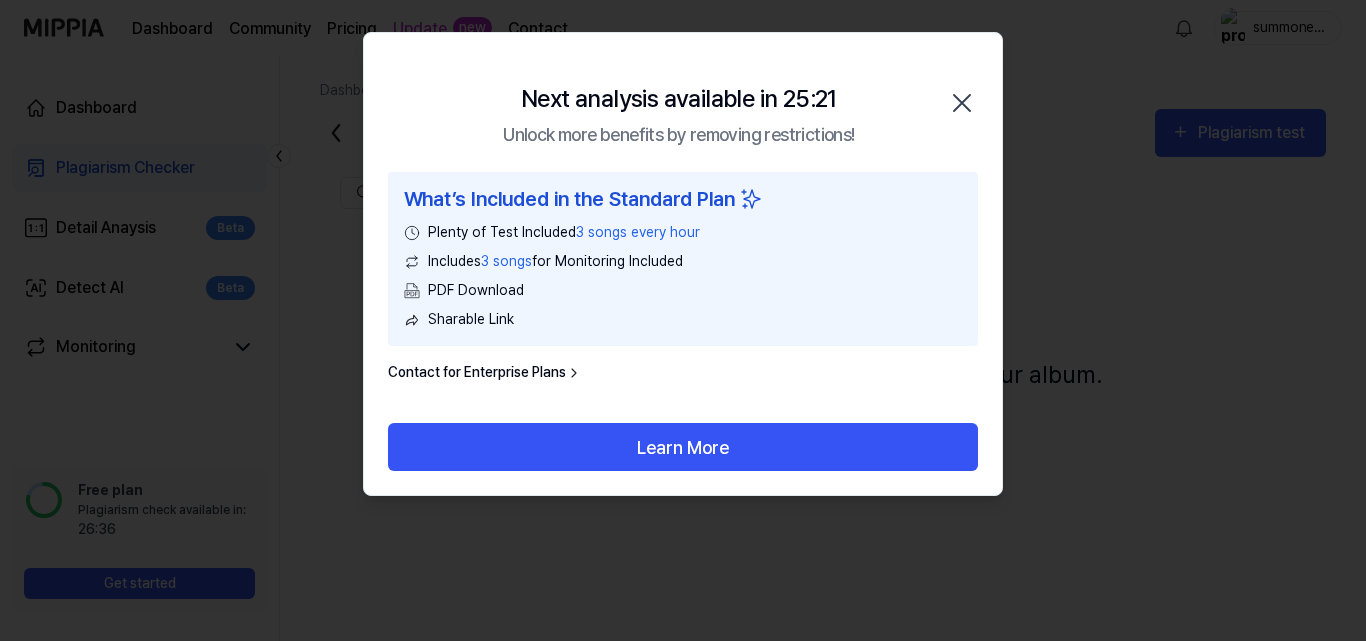 click 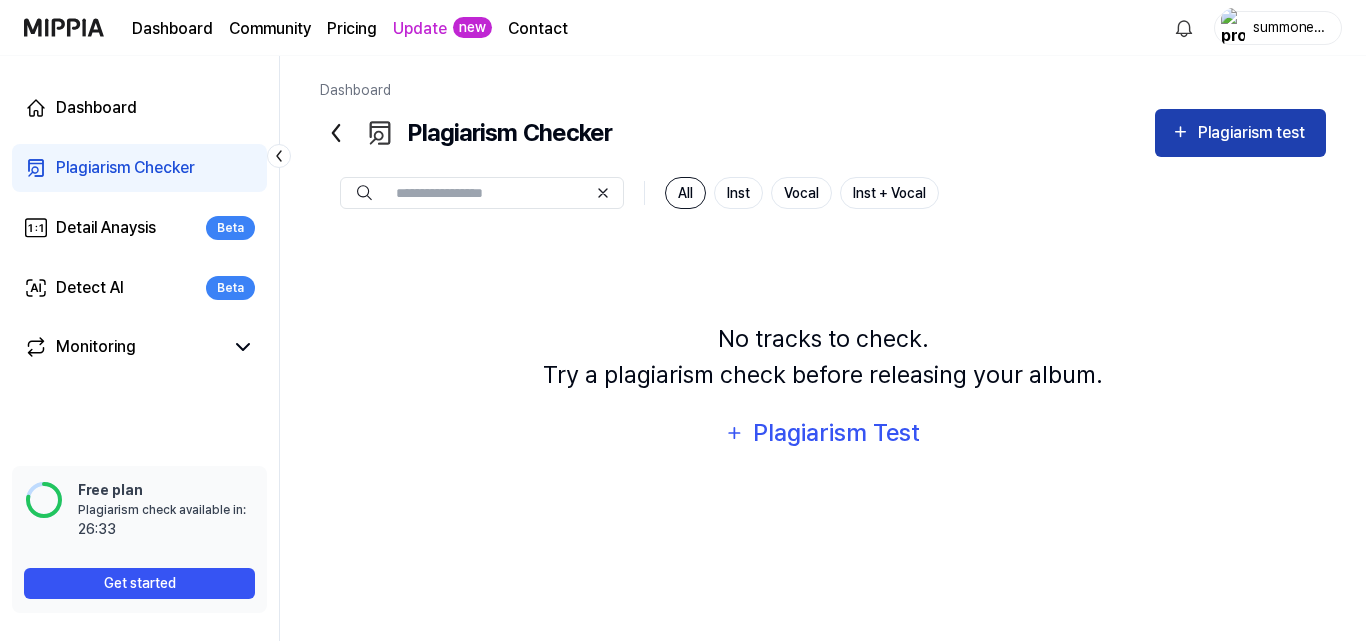 click on "Plagiarism test" at bounding box center (1254, 133) 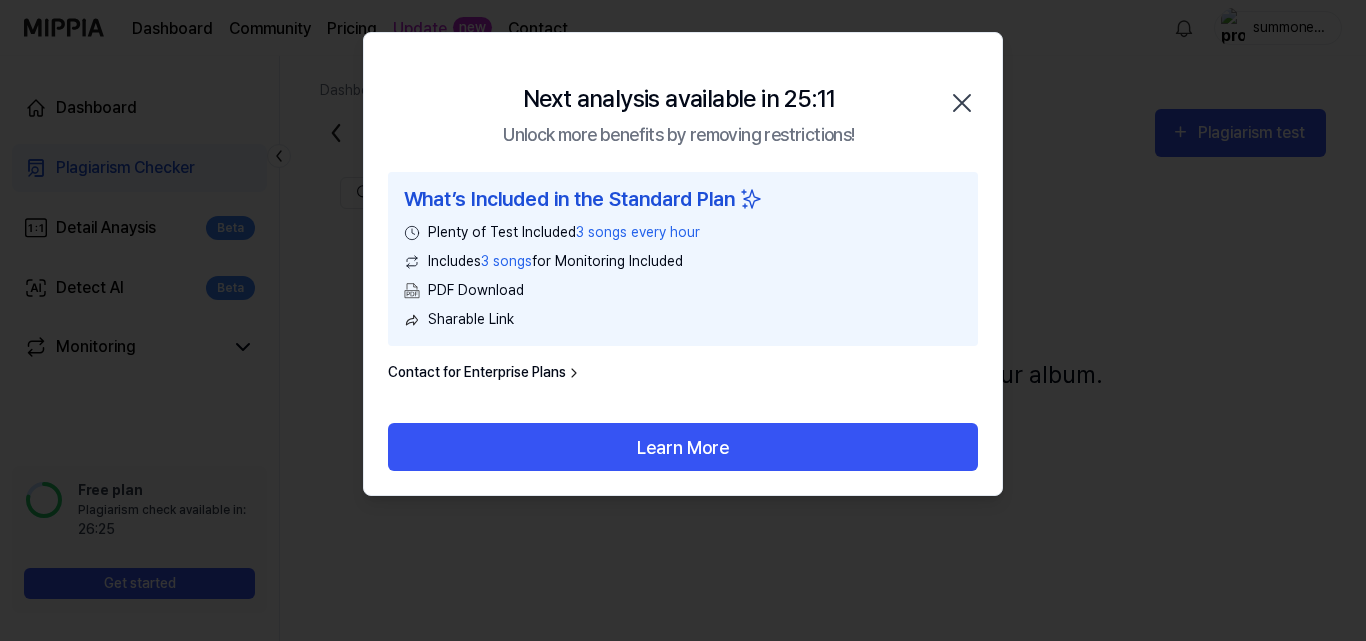click 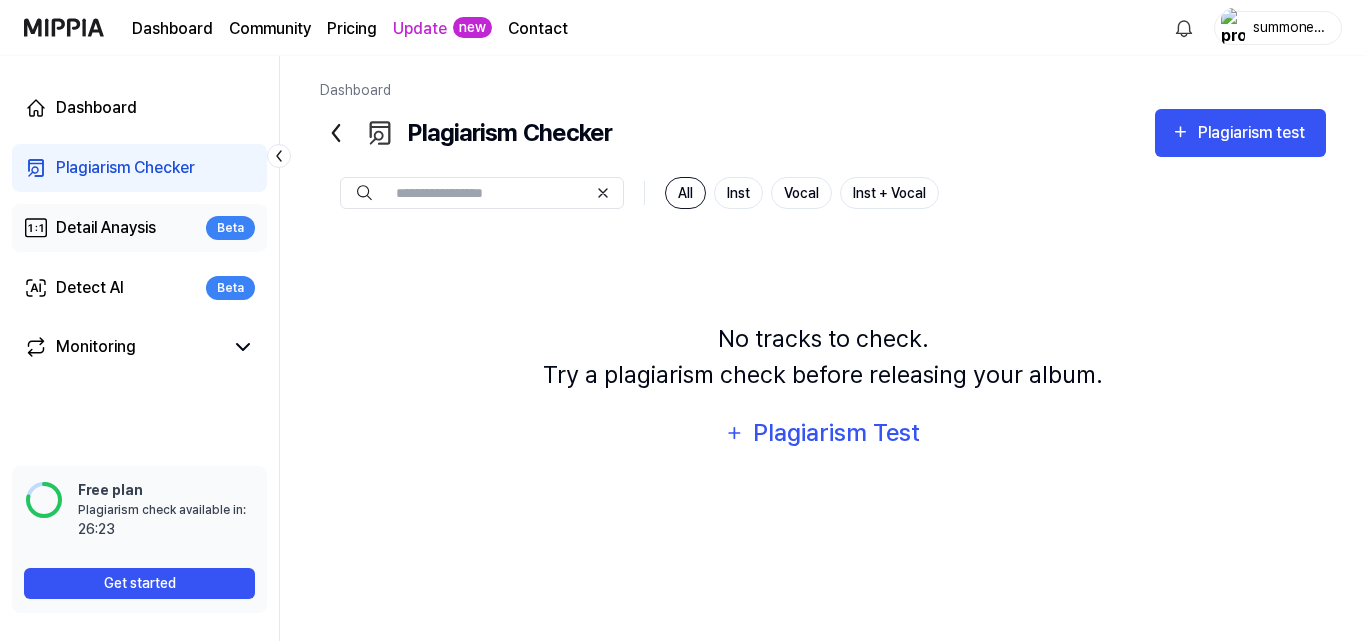 click on "Detail Anaysis" at bounding box center (106, 228) 